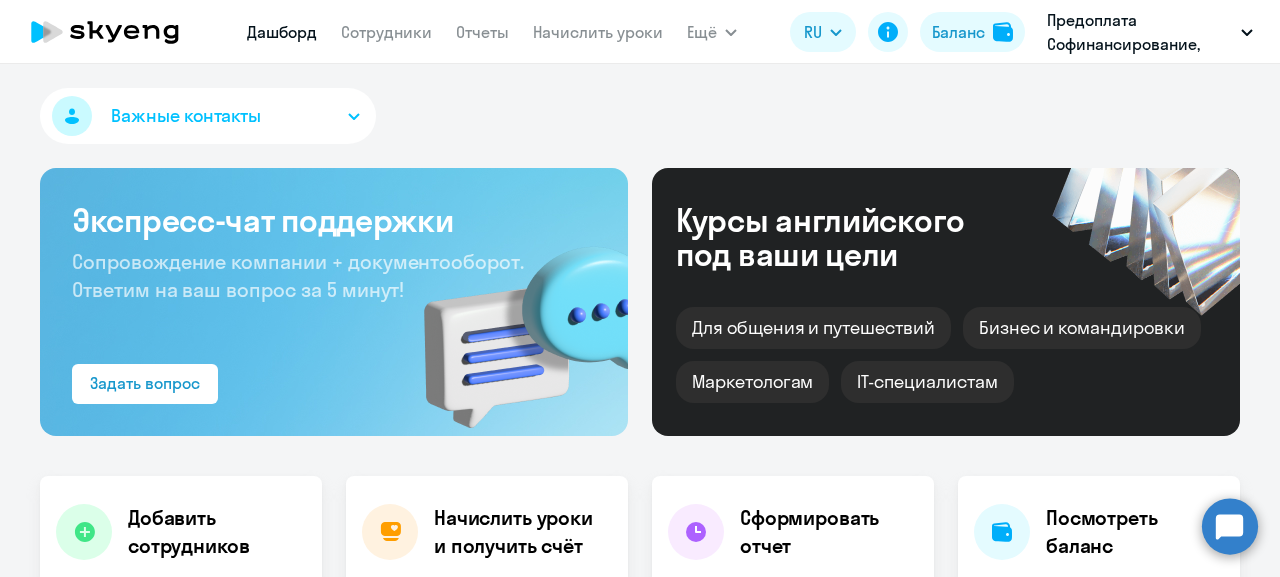 scroll, scrollTop: 0, scrollLeft: 0, axis: both 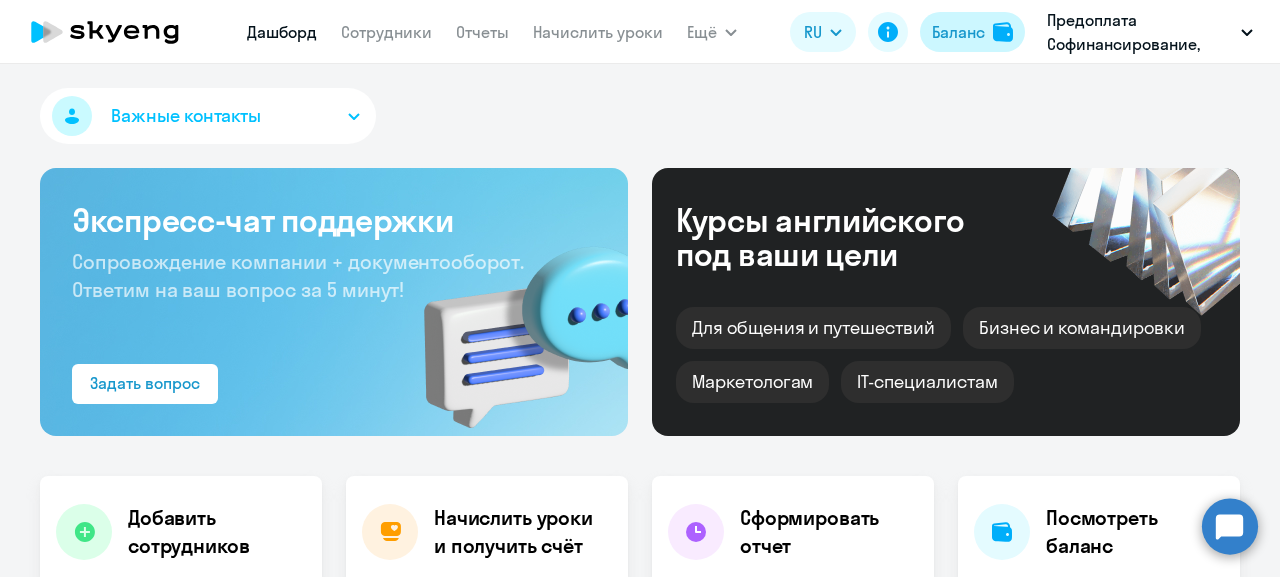click on "Баланс" 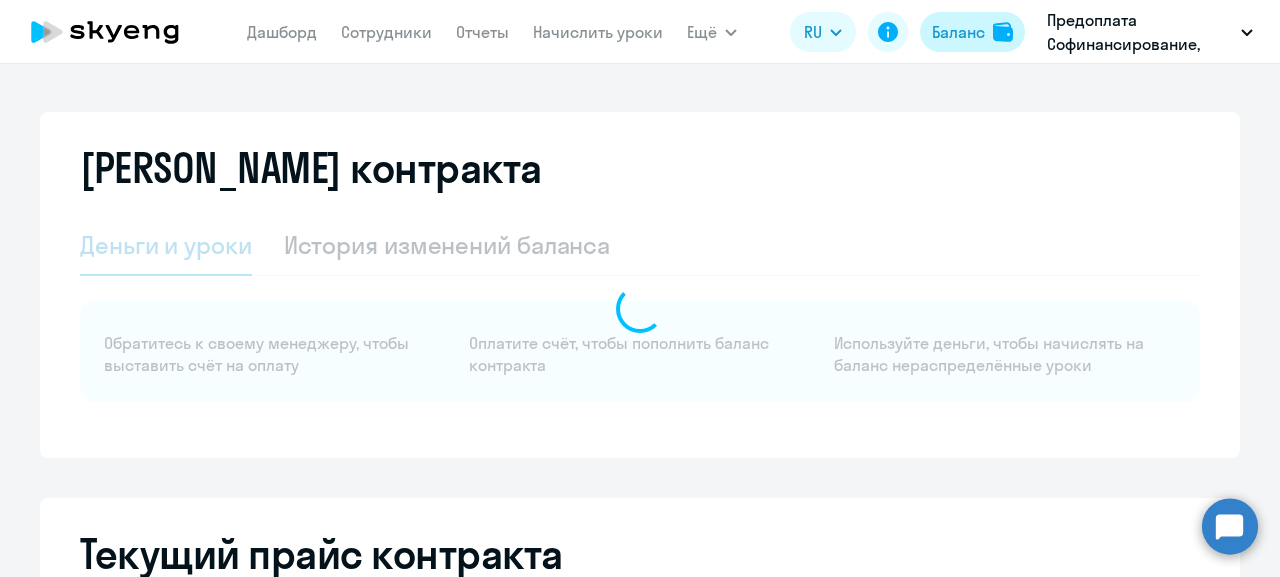 select on "english_adult_not_native_speaker" 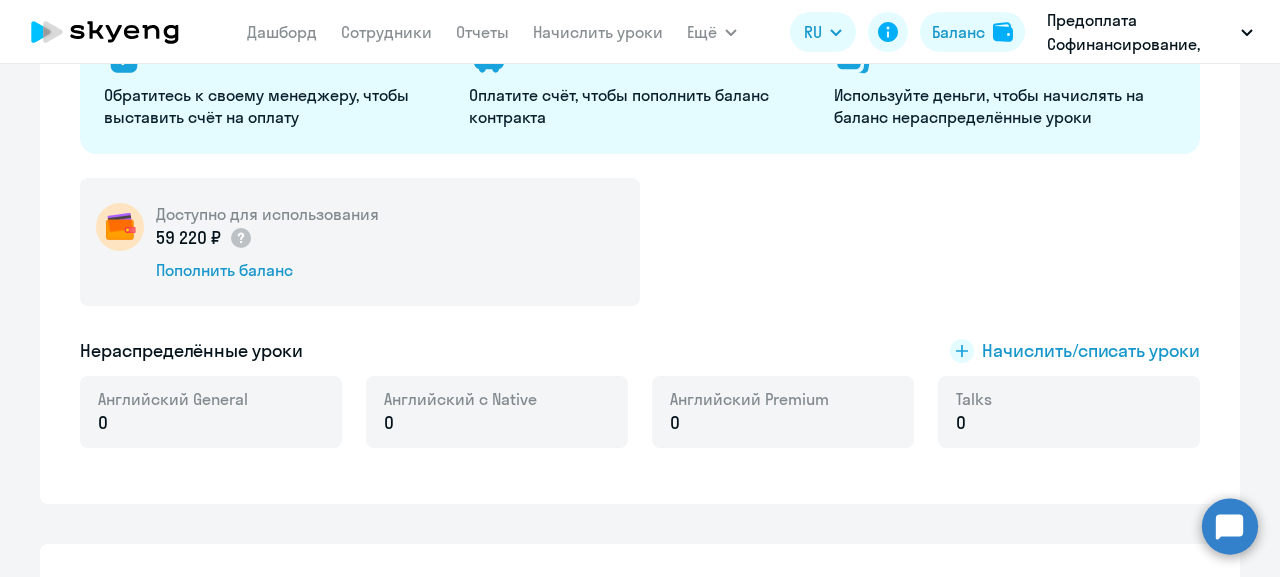 scroll, scrollTop: 0, scrollLeft: 0, axis: both 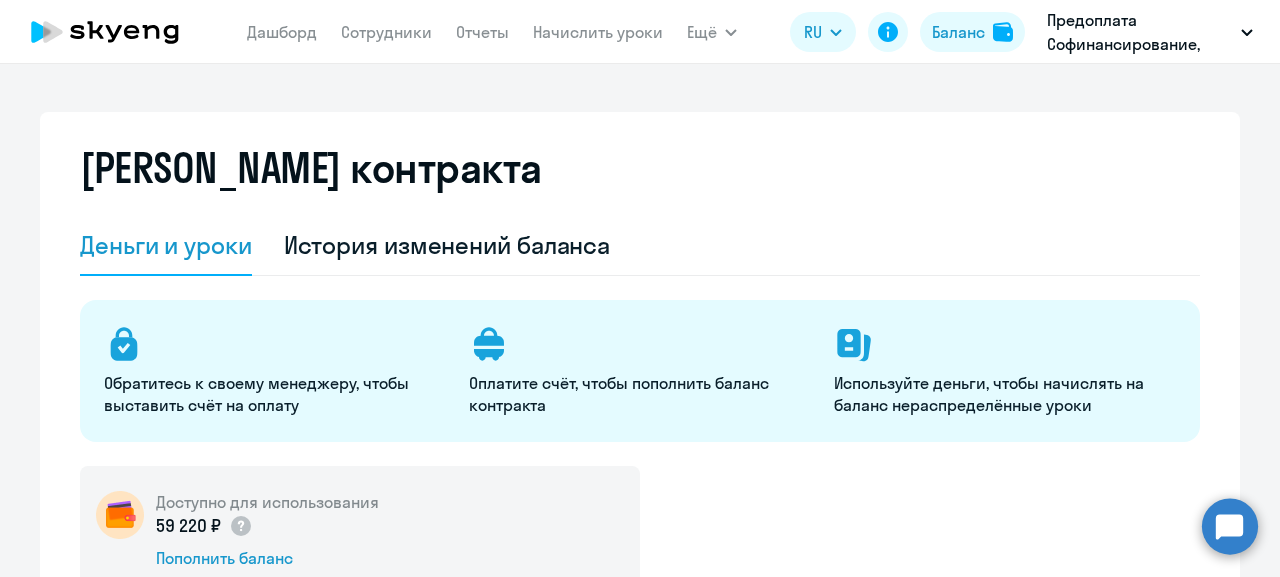 click on "[PERSON_NAME]
Отчеты
Начислить уроки
Ещё
Дашборд Сотрудники Отчеты Начислить уроки Документооборот Все продукты  RU
English Русский
Баланс   Предоплата Софинансирование, [PERSON_NAME] РГ, ООО" at bounding box center [640, 32] 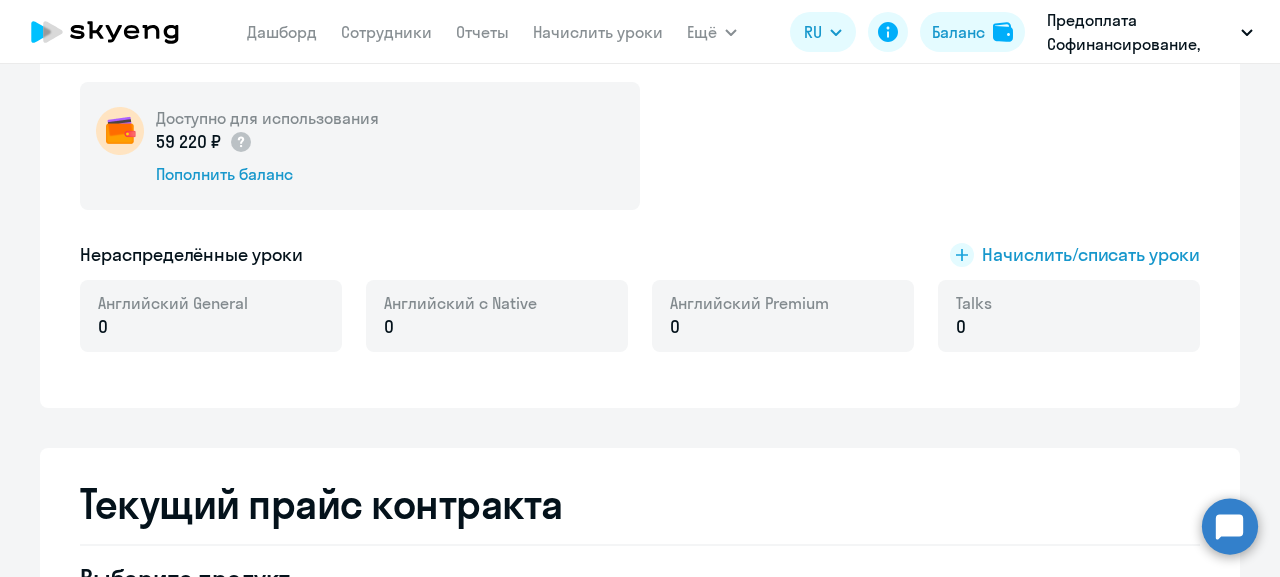 scroll, scrollTop: 0, scrollLeft: 0, axis: both 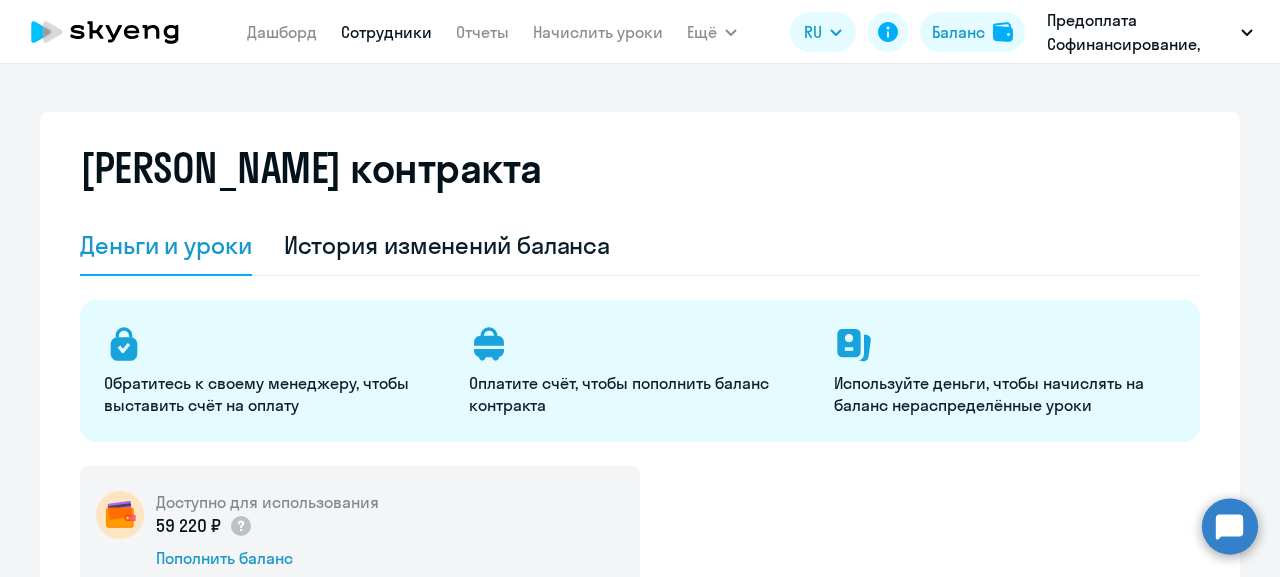 click on "Сотрудники" at bounding box center [386, 32] 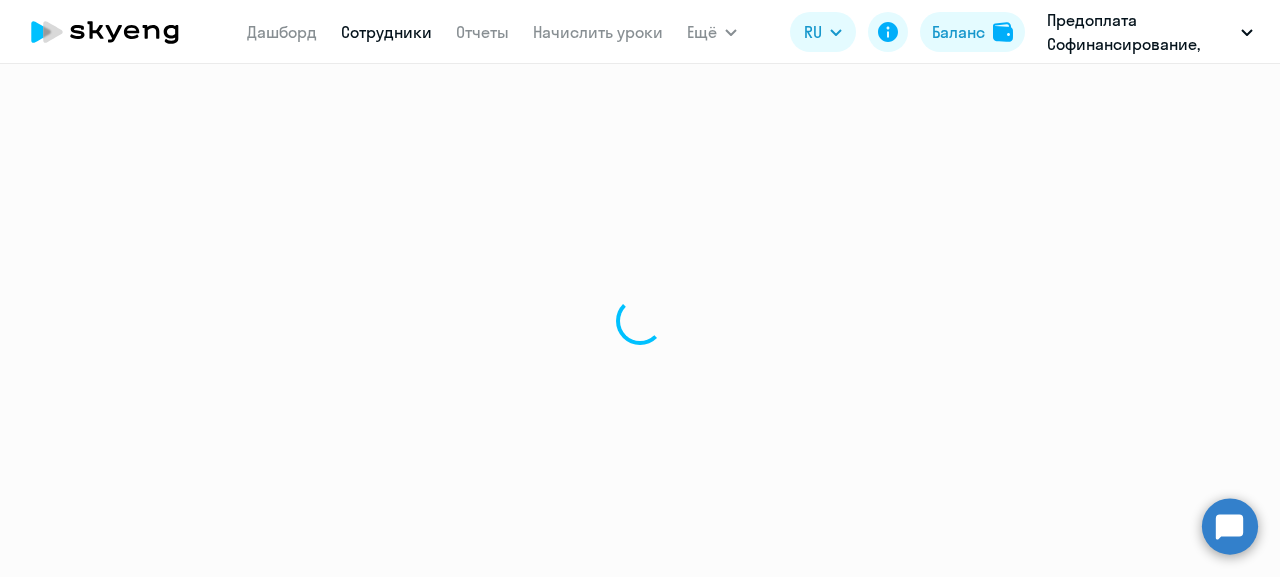 select on "30" 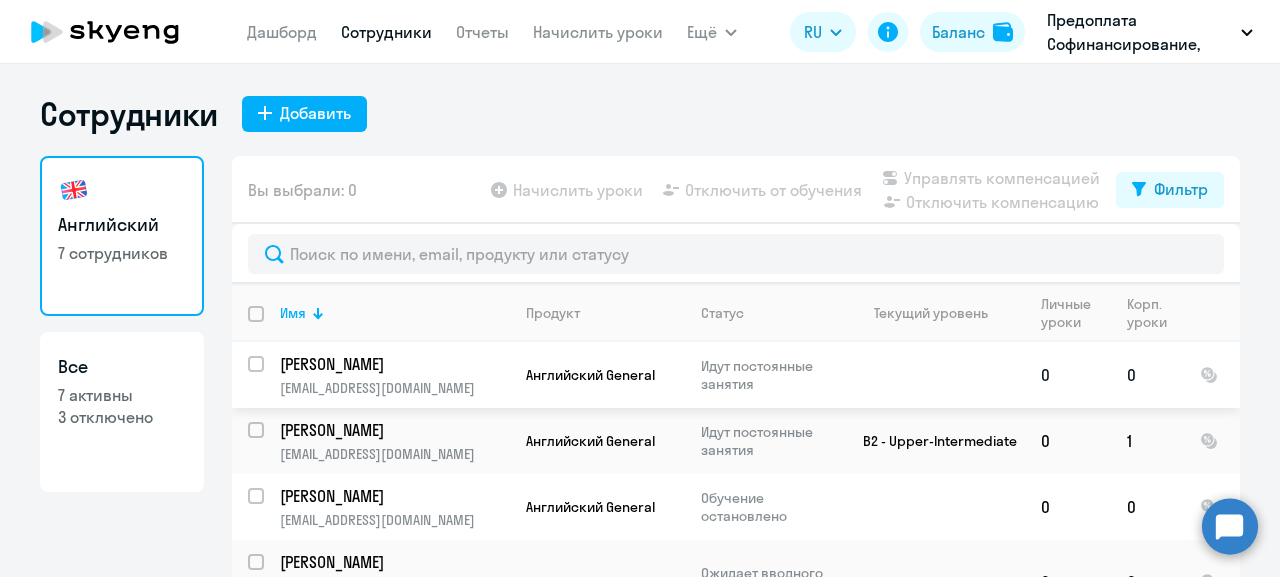 scroll, scrollTop: 217, scrollLeft: 0, axis: vertical 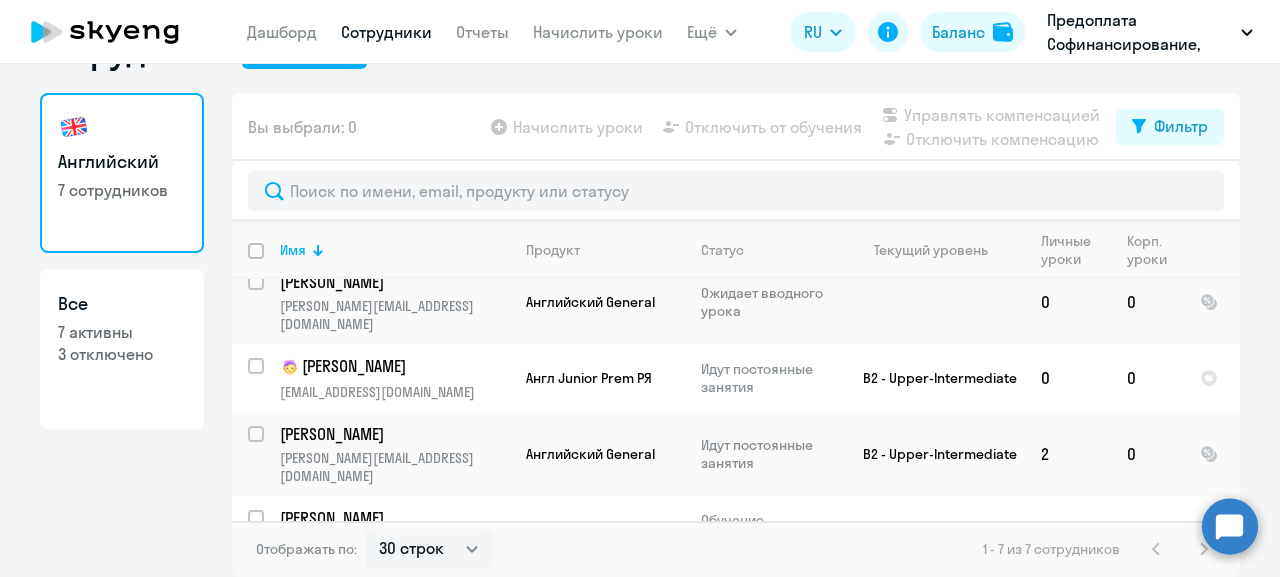 click on "7 активны" 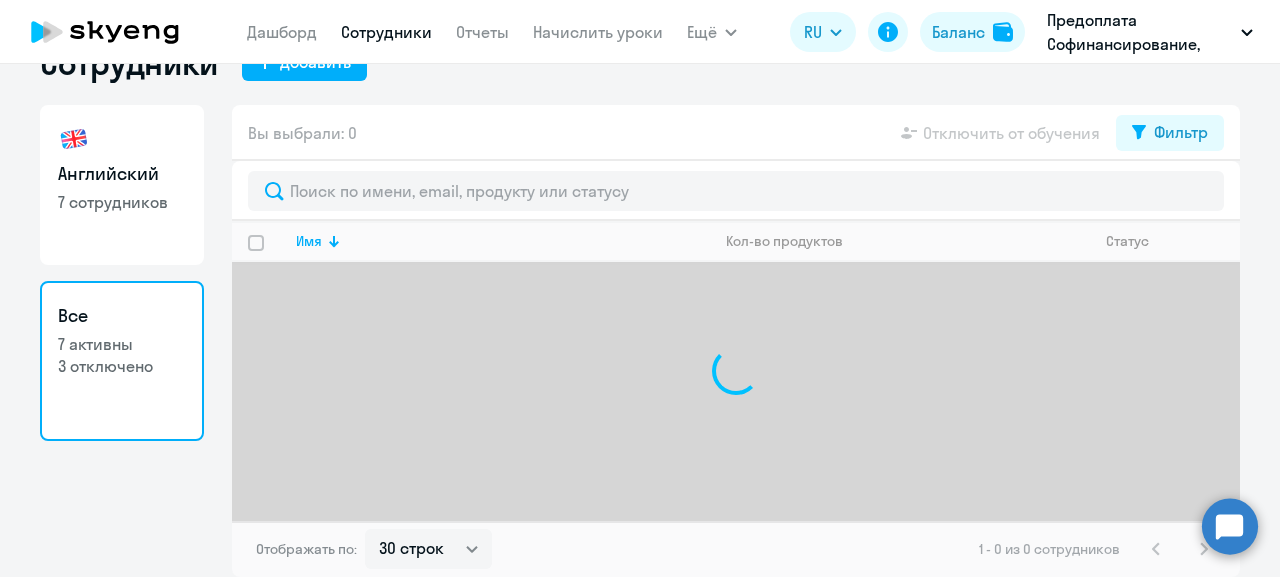 scroll, scrollTop: 51, scrollLeft: 0, axis: vertical 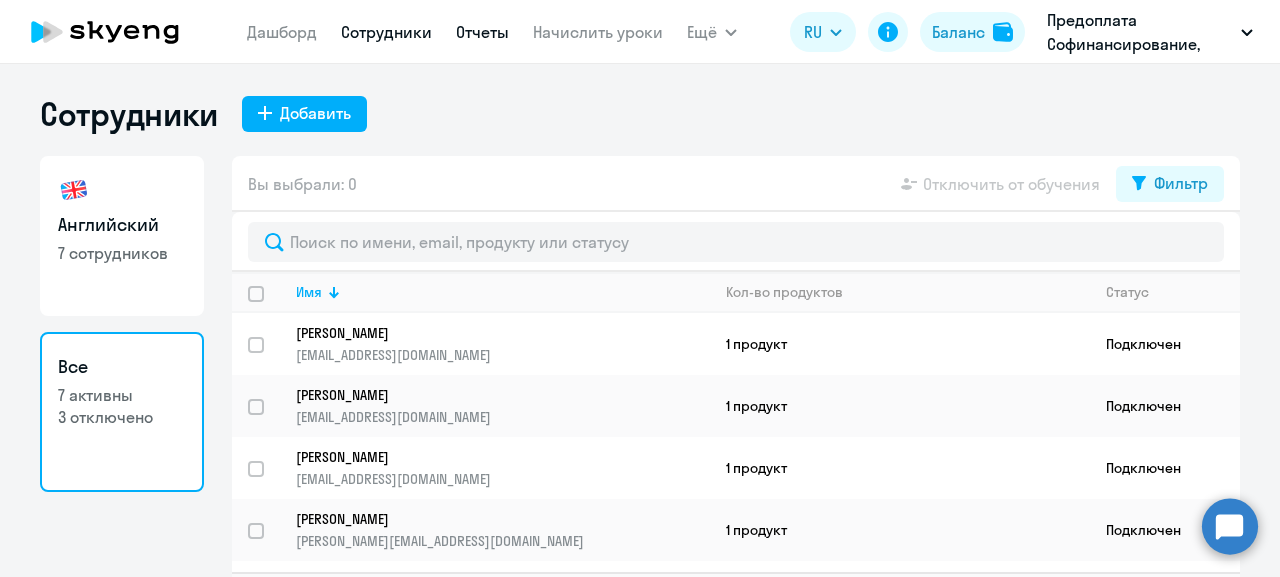 click on "Отчеты" at bounding box center (482, 32) 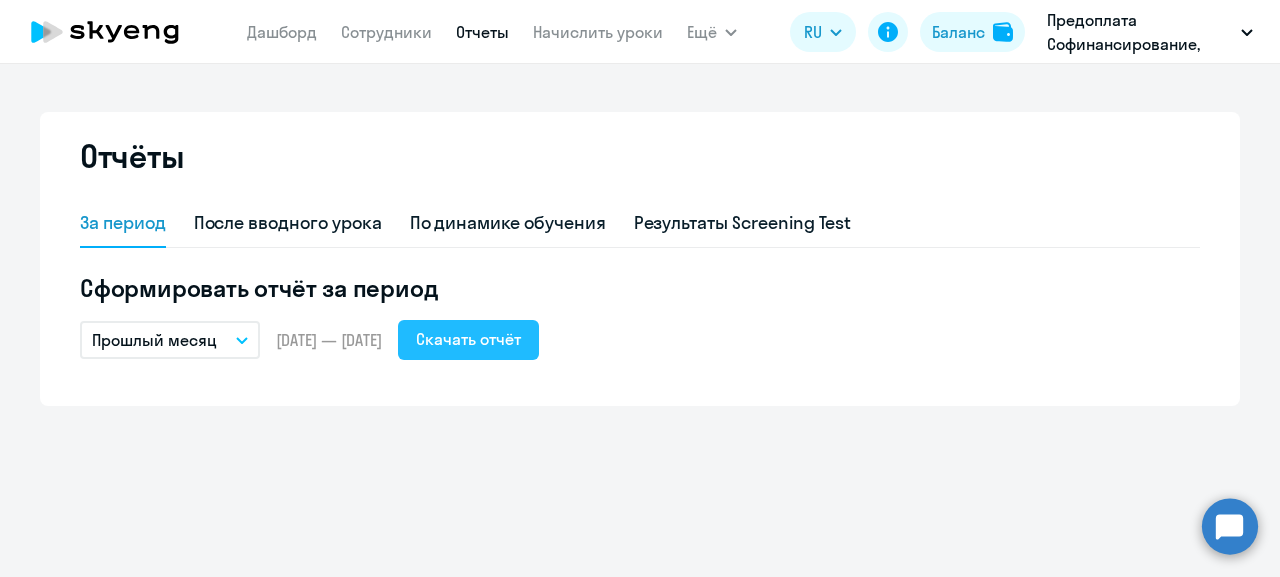 click on "Скачать отчёт" 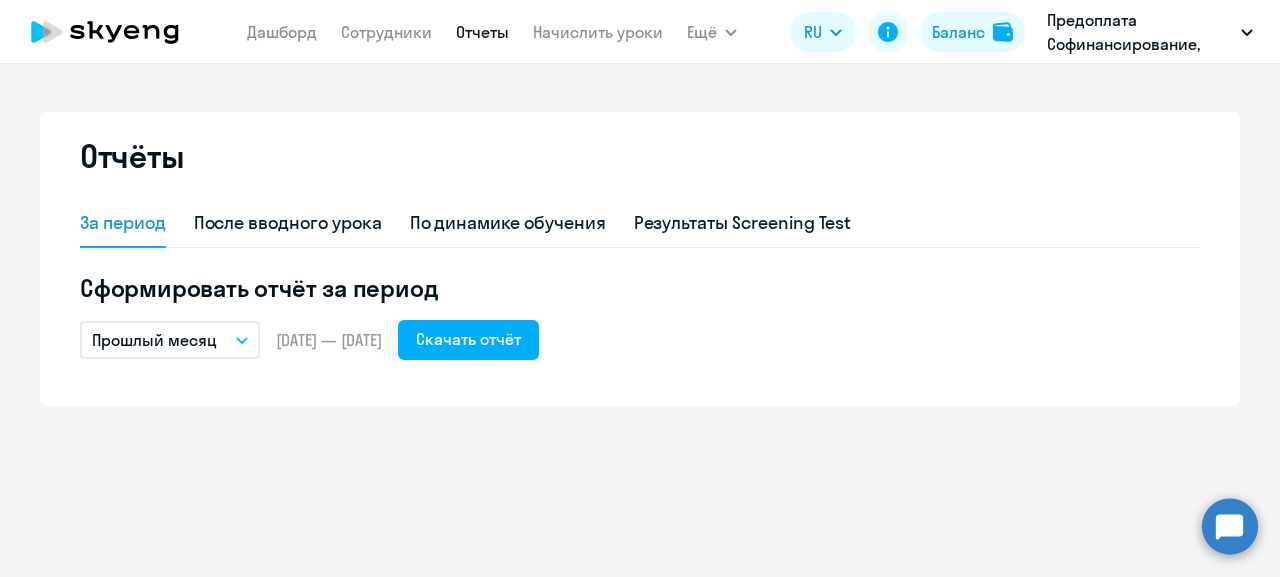 click on "[DATE] — [DATE]" 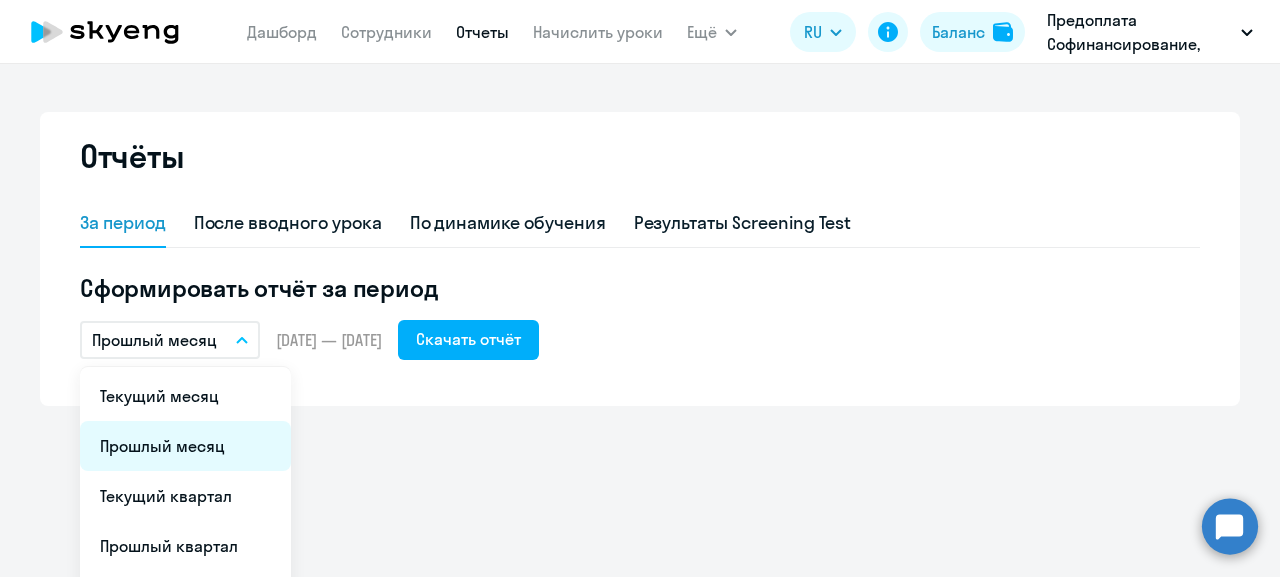 scroll, scrollTop: 128, scrollLeft: 0, axis: vertical 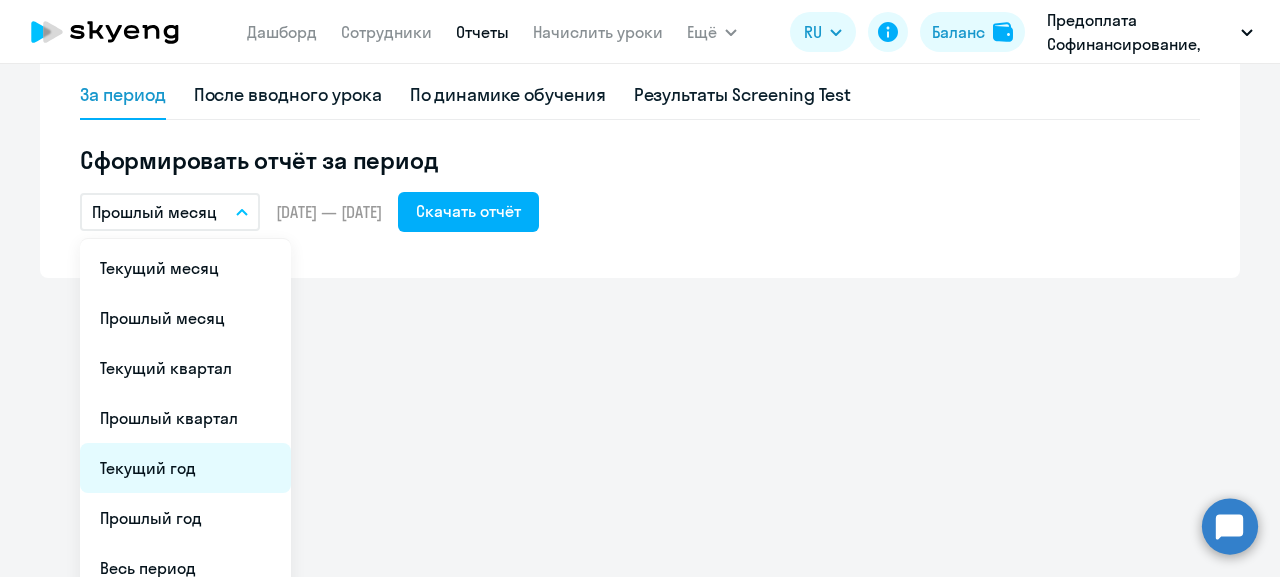 click on "Текущий год" at bounding box center (185, 468) 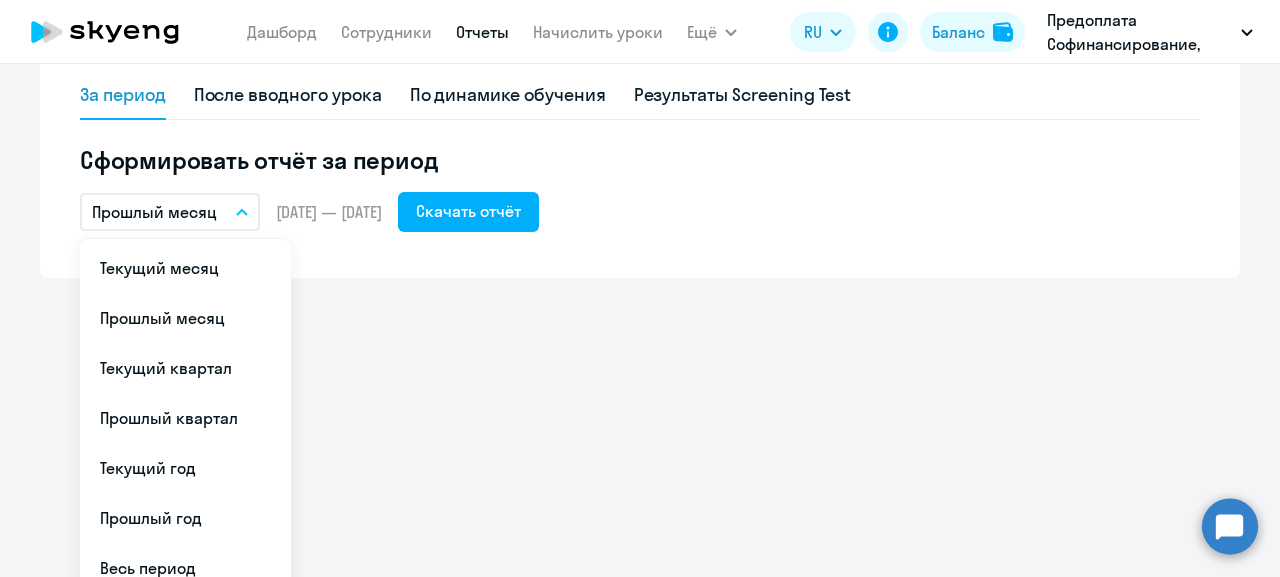scroll, scrollTop: 0, scrollLeft: 0, axis: both 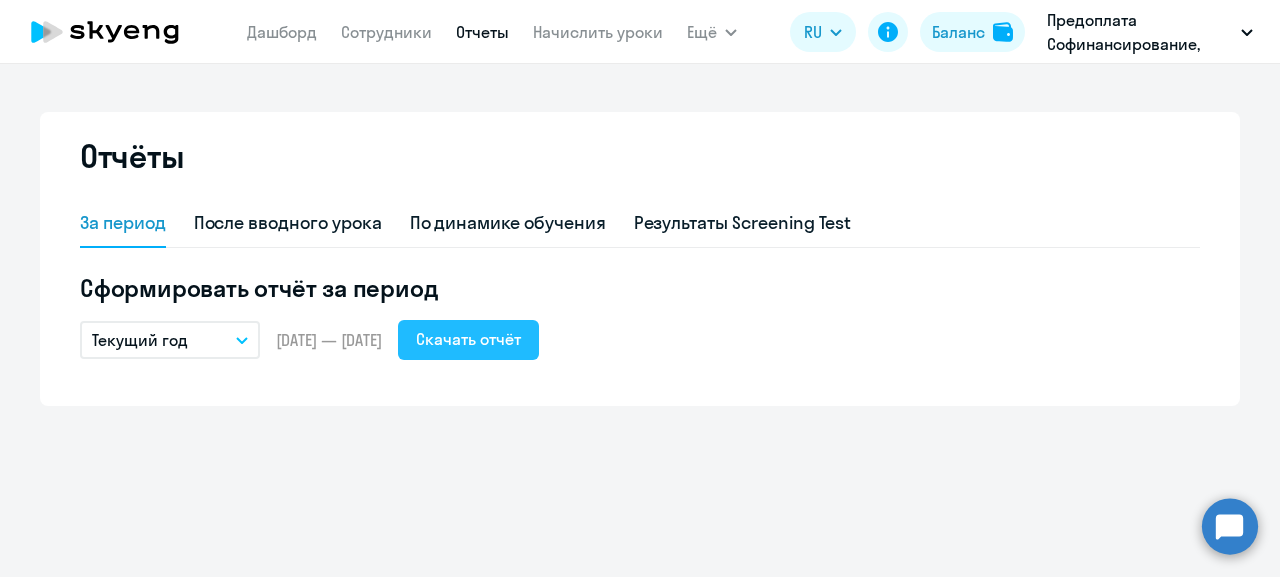click on "Скачать отчёт" 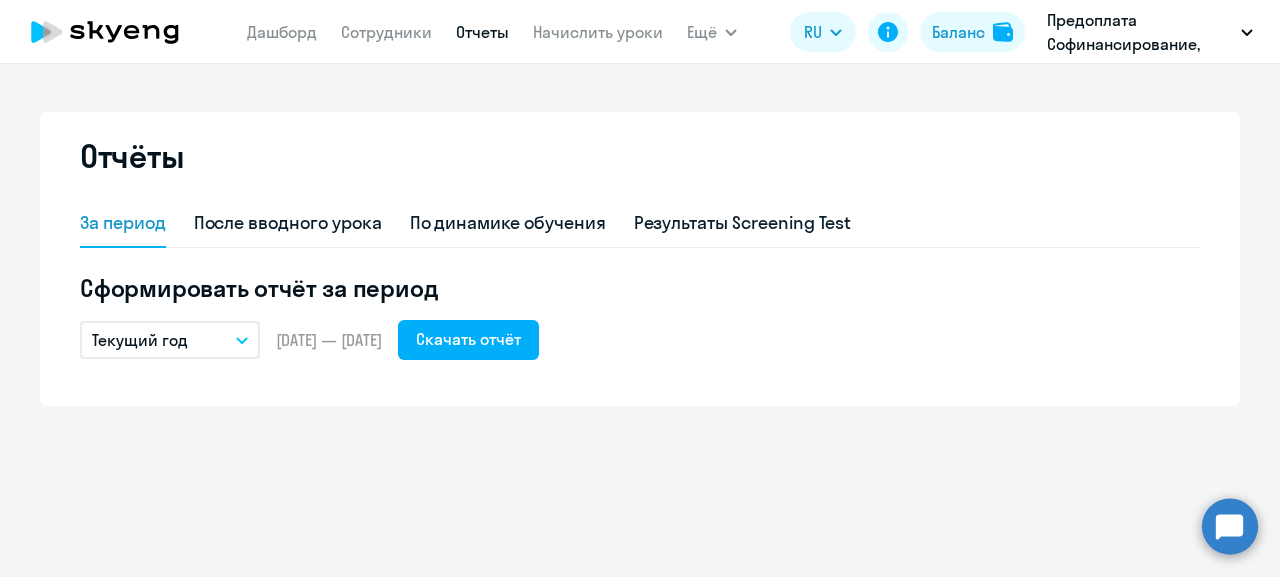 click on "[PERSON_NAME]
Отчеты
Начислить уроки
Ещё
Дашборд Сотрудники Отчеты Начислить уроки Документооборот Все продукты  RU
English Русский
Баланс   Предоплата Софинансирование, [PERSON_NAME] РГ, ООО
Предоплата Софинансирование, [PERSON_NAME] РГ, ООО   Контракт Предоплата, [PERSON_NAME] РГ, ООО" at bounding box center (640, 32) 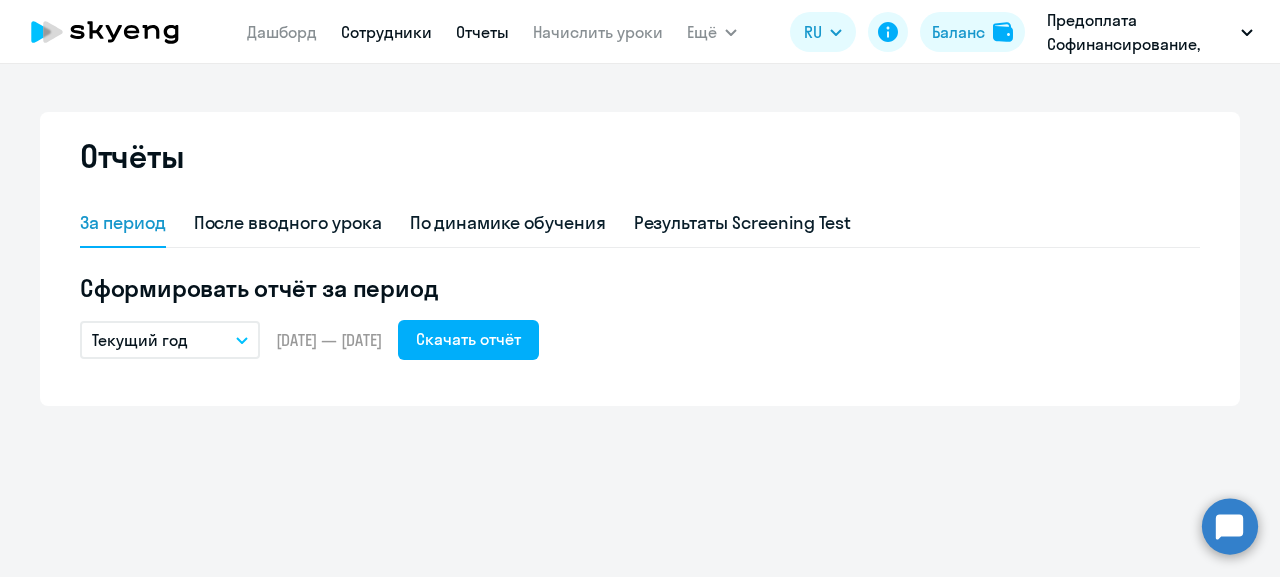 click on "Сотрудники" at bounding box center [386, 32] 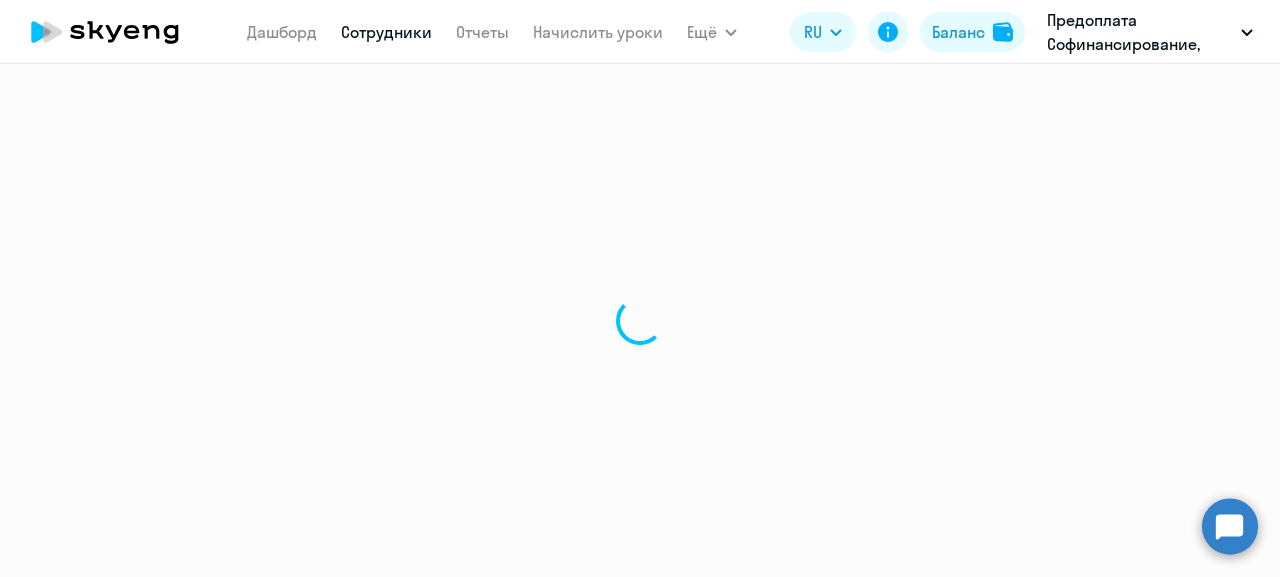 select on "30" 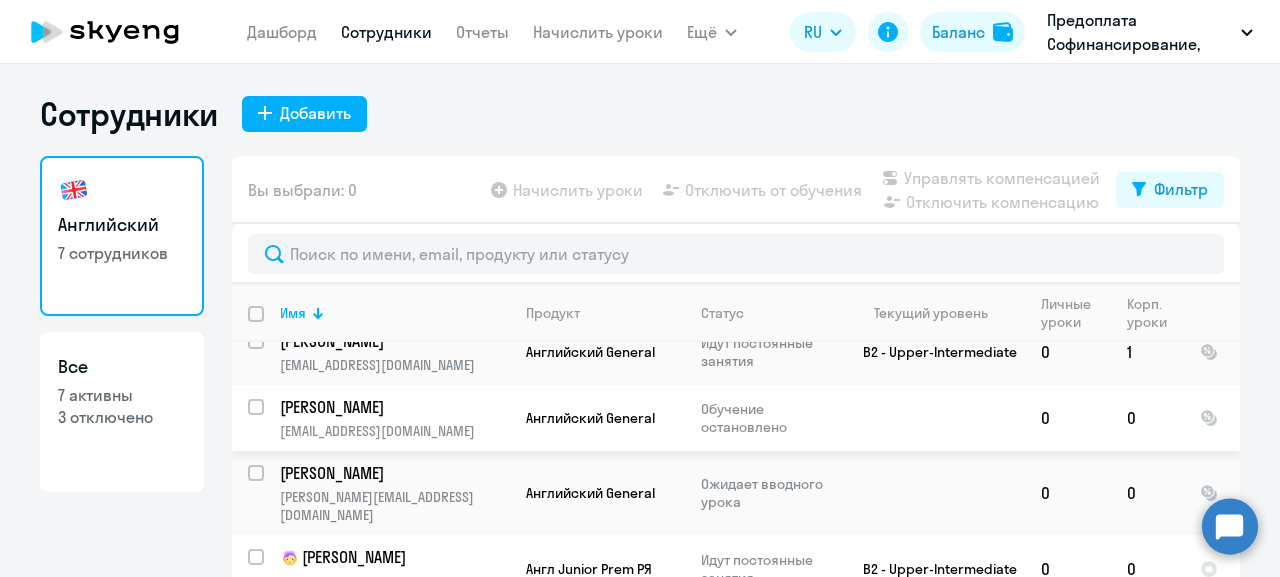 scroll, scrollTop: 217, scrollLeft: 0, axis: vertical 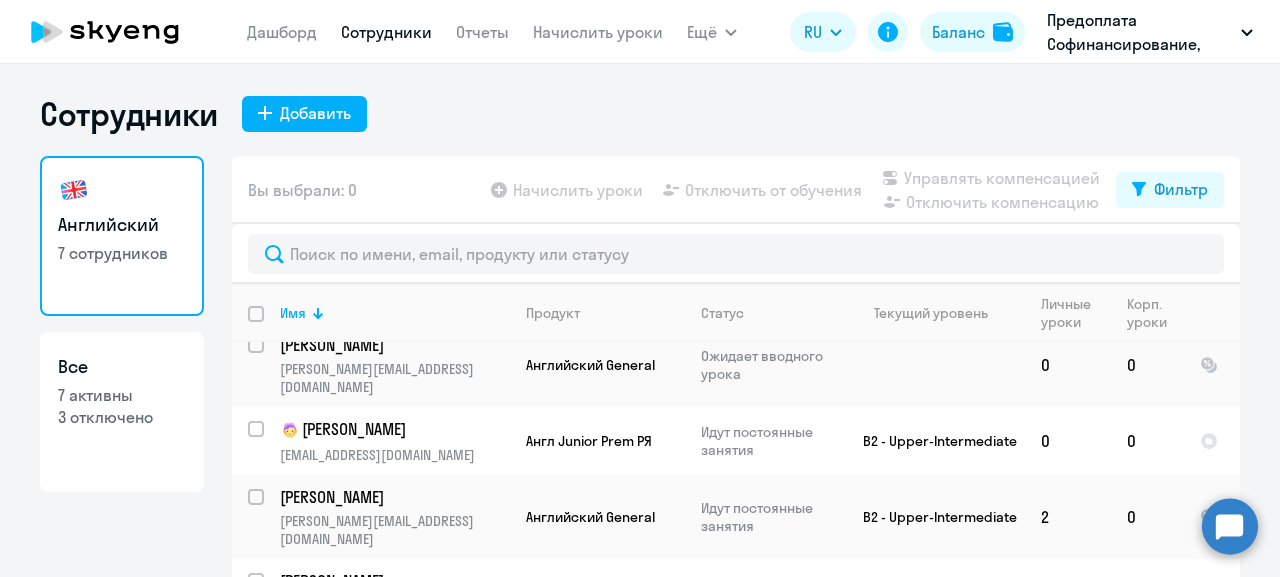 click 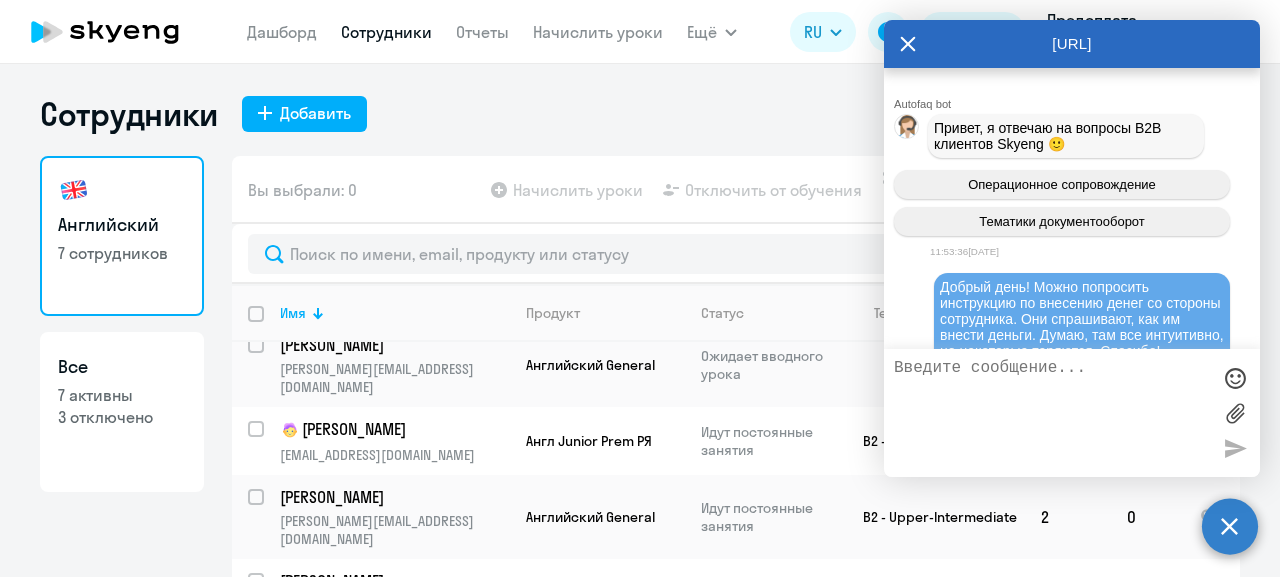 scroll, scrollTop: 27743, scrollLeft: 0, axis: vertical 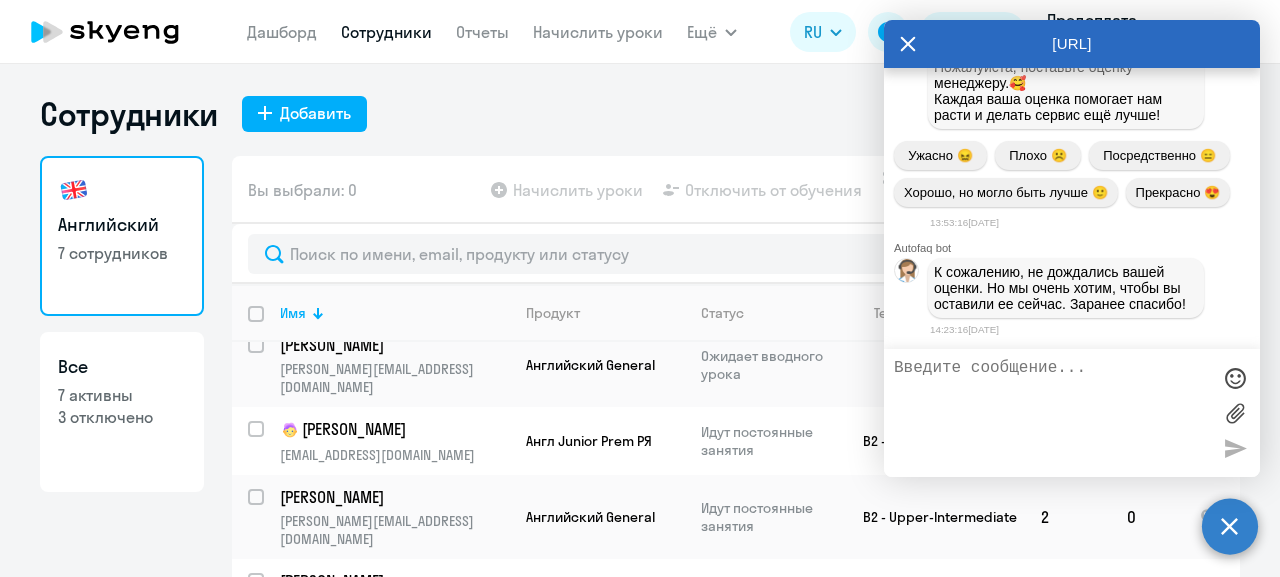 click 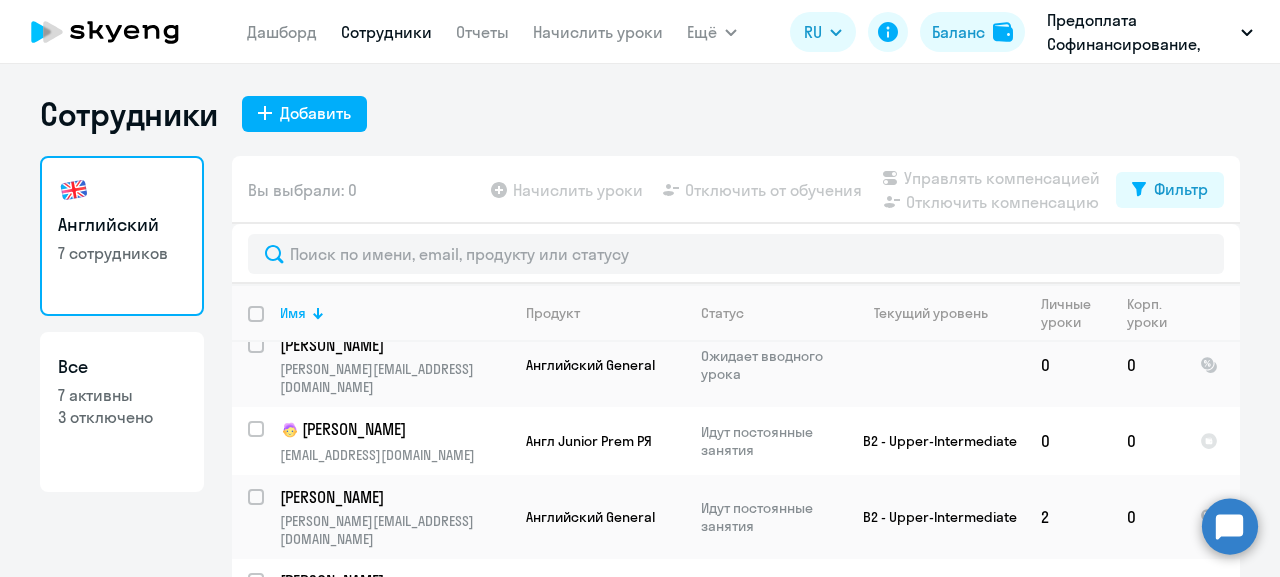 click 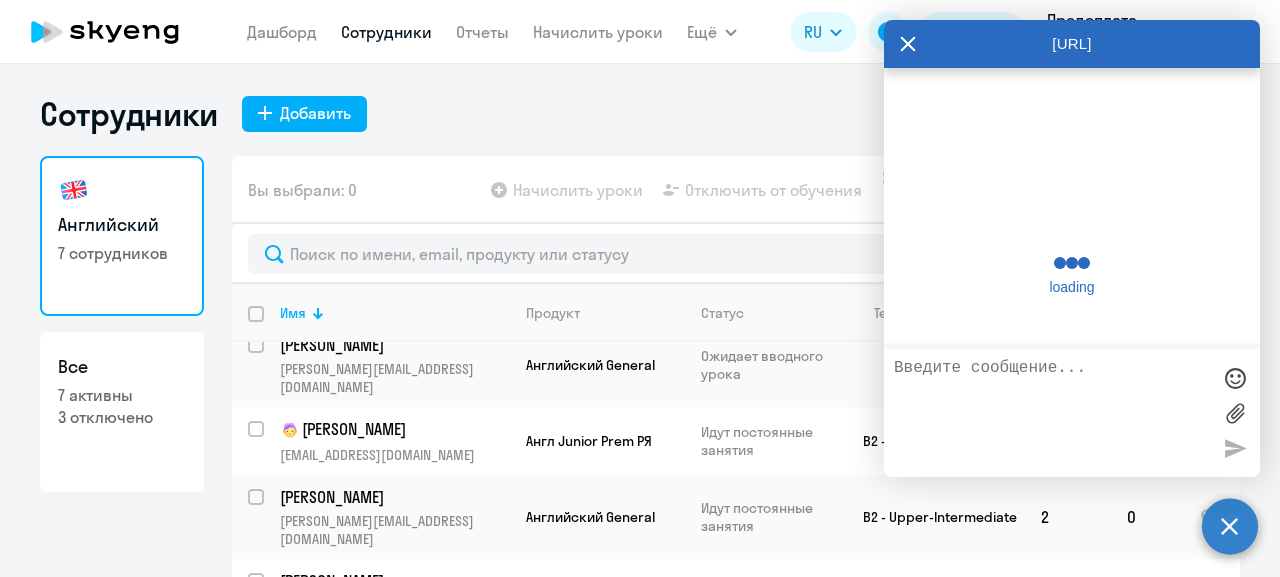 scroll, scrollTop: 27935, scrollLeft: 0, axis: vertical 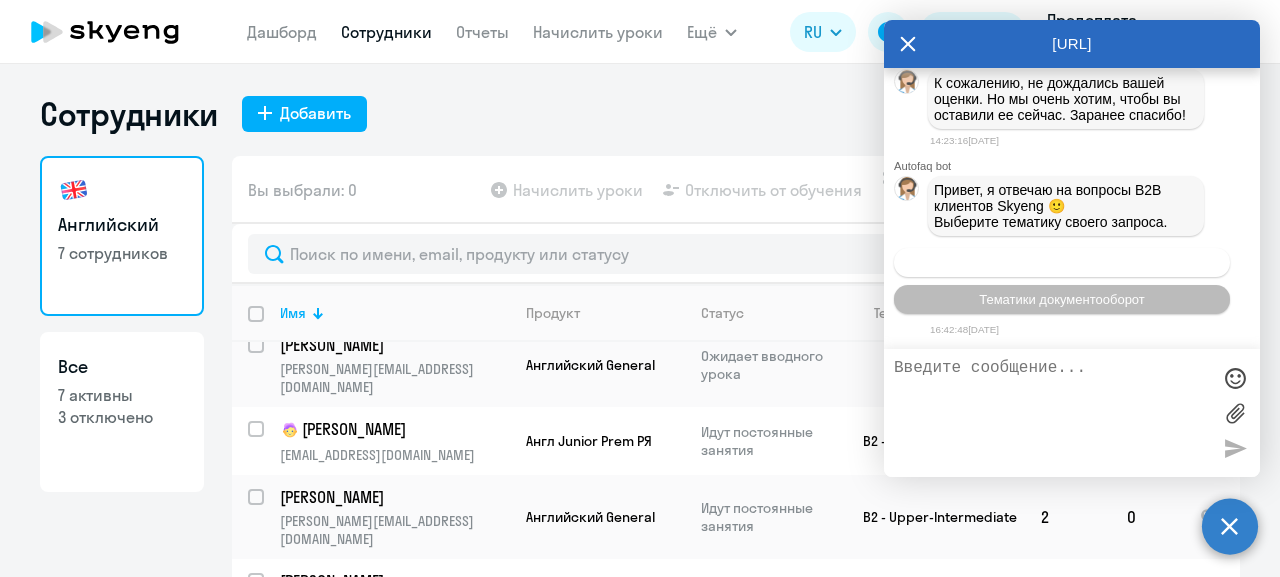 click on "Операционное сопровождение" at bounding box center (1062, 262) 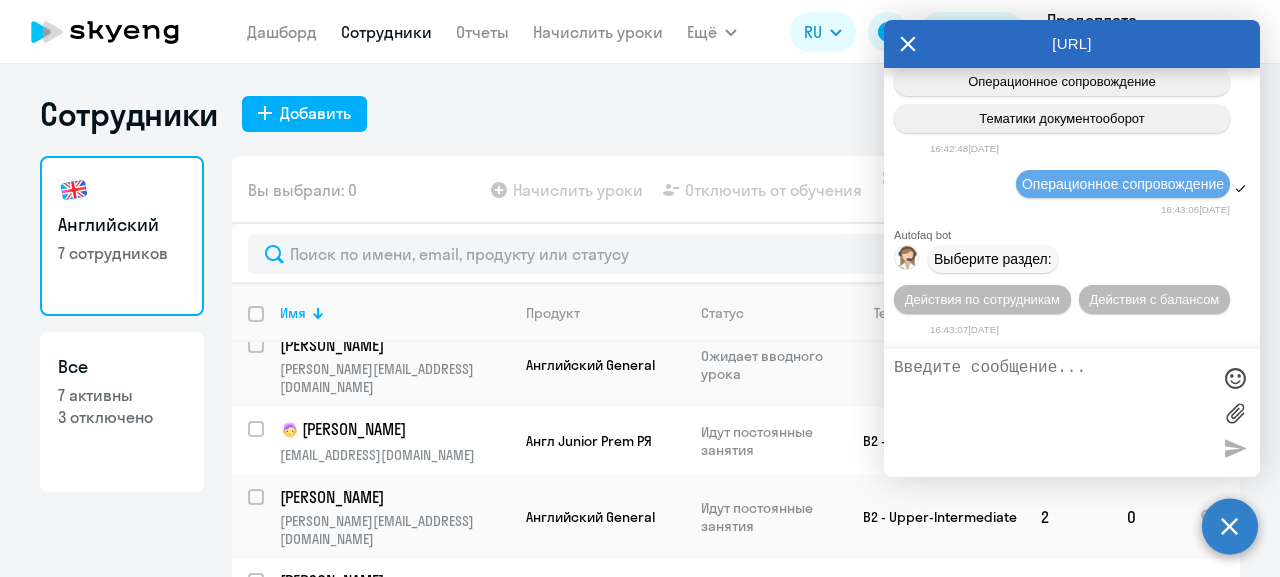 scroll, scrollTop: 28155, scrollLeft: 0, axis: vertical 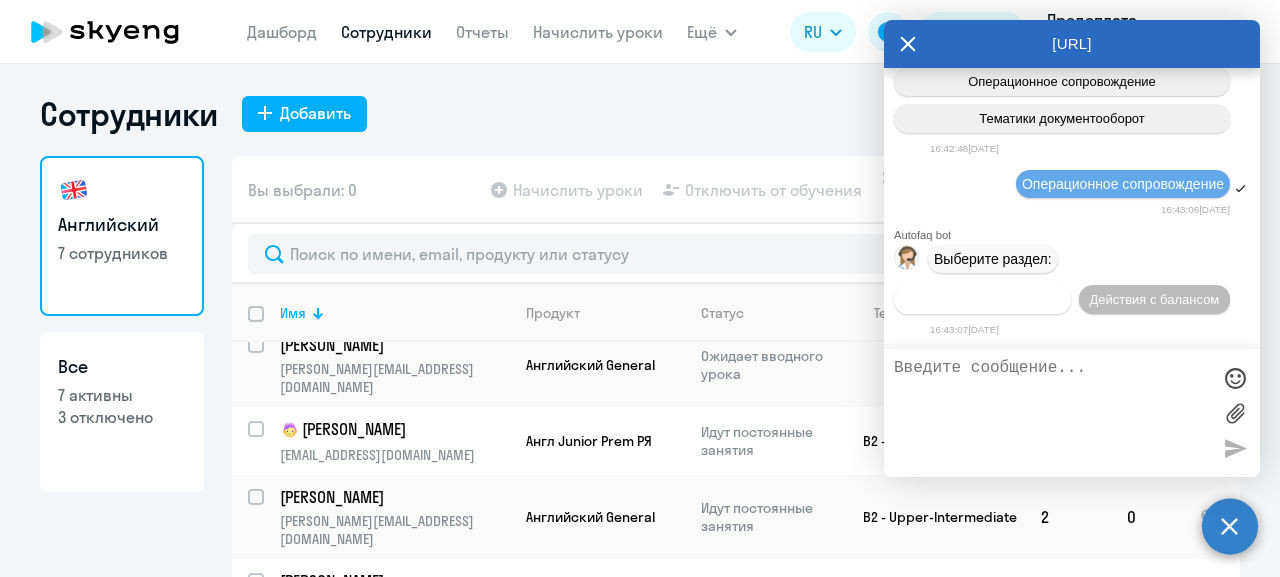 click on "Действия по сотрудникам" at bounding box center [982, 299] 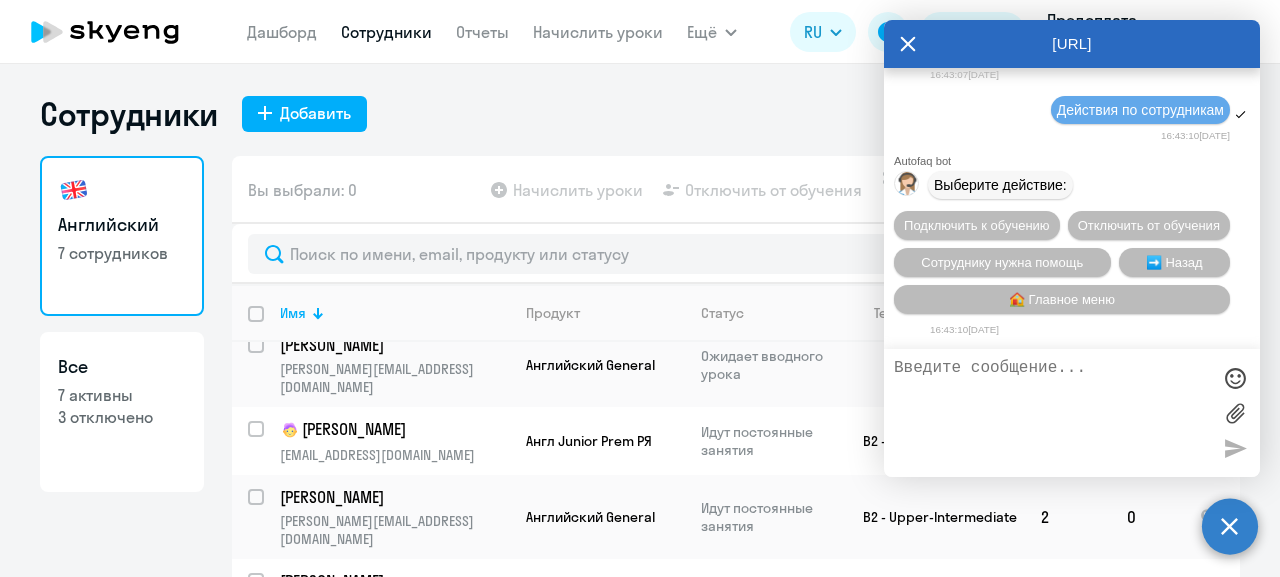 scroll, scrollTop: 28451, scrollLeft: 0, axis: vertical 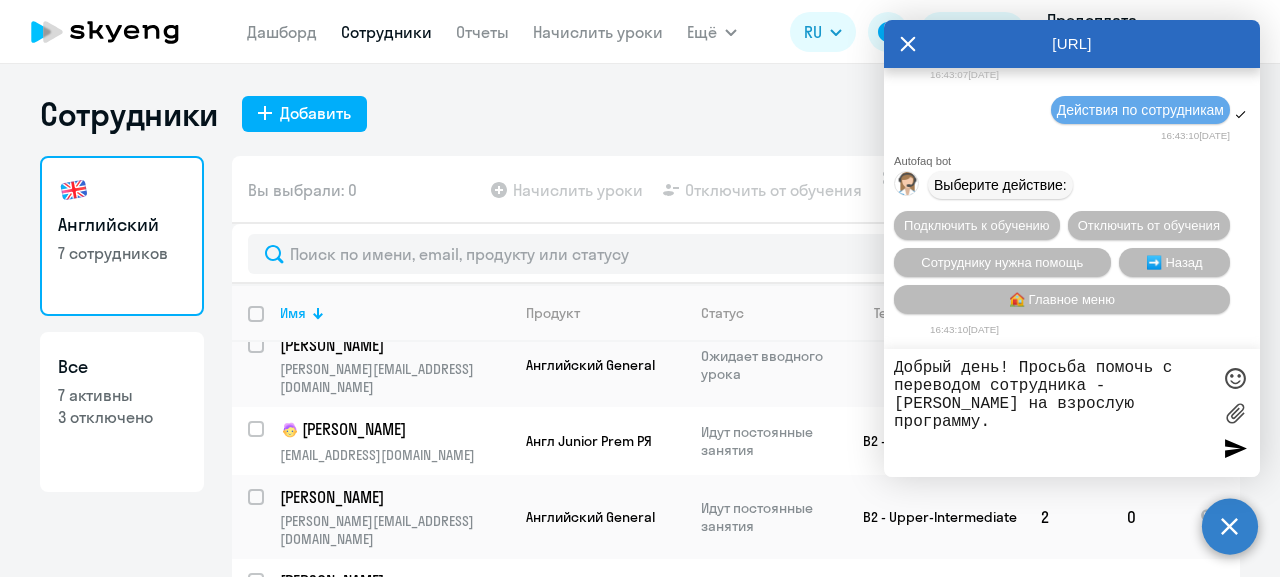 click on "Добрый день! Просьба помочь с переводом сотрудника - [PERSON_NAME] на взрослую программу." at bounding box center [1052, 413] 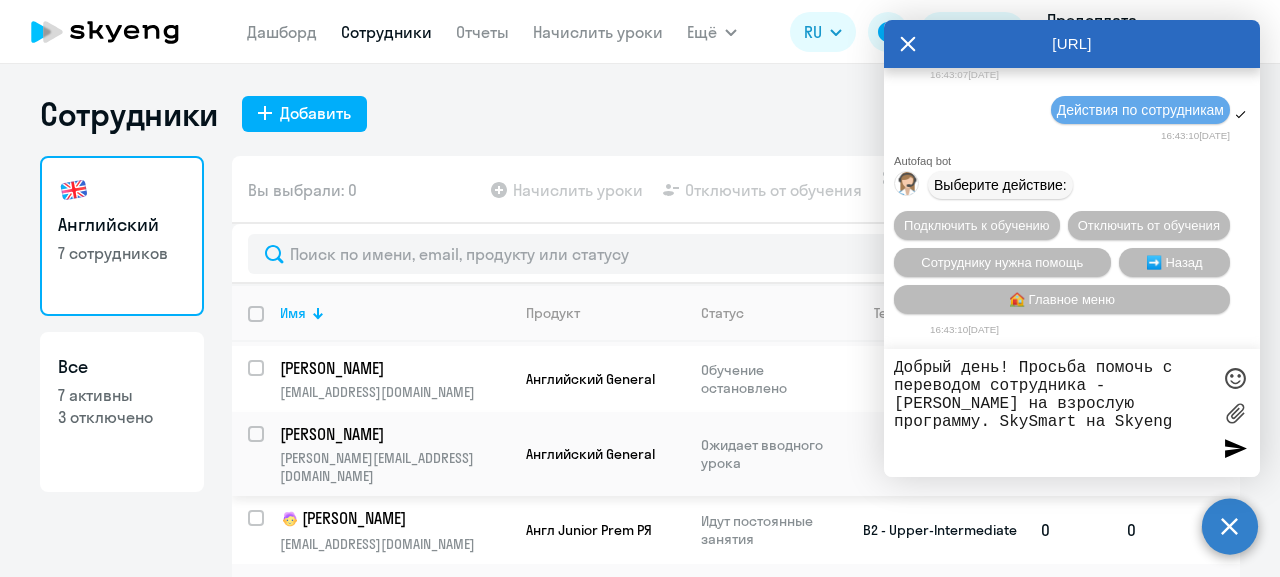 scroll, scrollTop: 217, scrollLeft: 0, axis: vertical 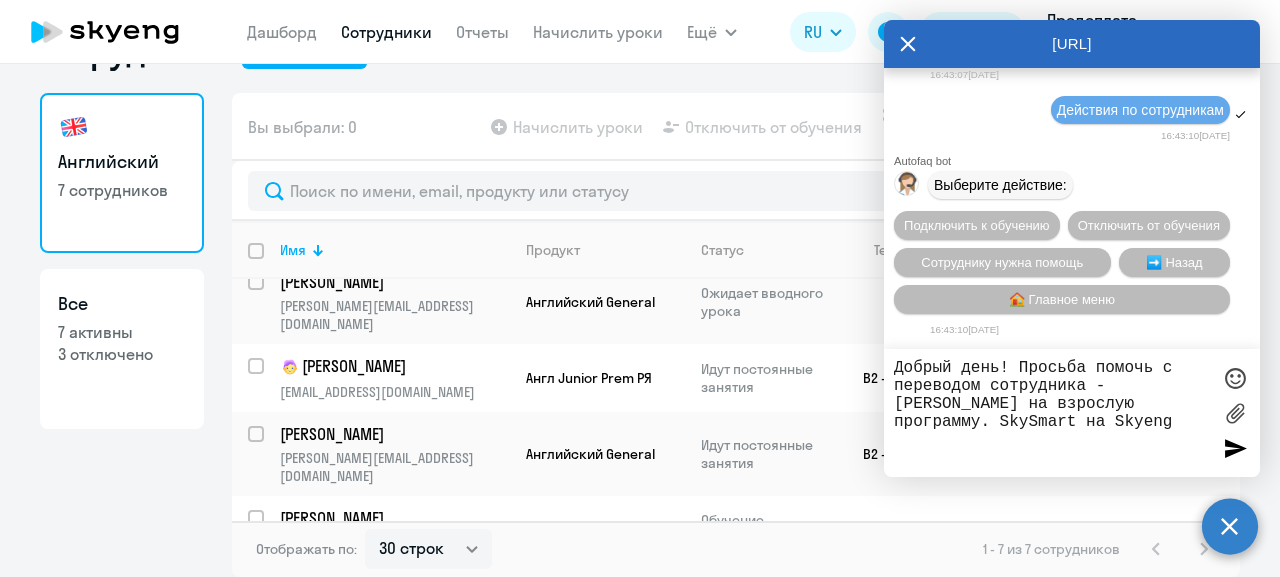 click on "Добрый день! Просьба помочь с переводом сотрудника - [PERSON_NAME] на взрослую программу. SkySmart на Skyeng" at bounding box center [1052, 413] 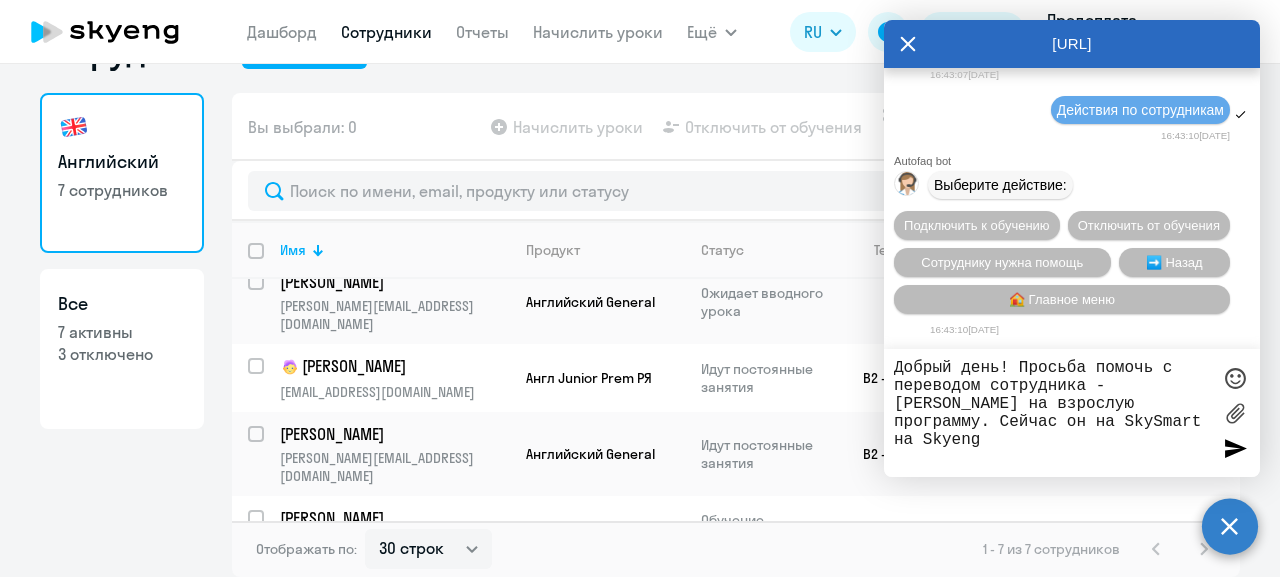 click on "Добрый день! Просьба помочь с переводом сотрудника - [PERSON_NAME] на взрослую программу. Сейчас он на SkySmart на Skyeng" at bounding box center (1052, 413) 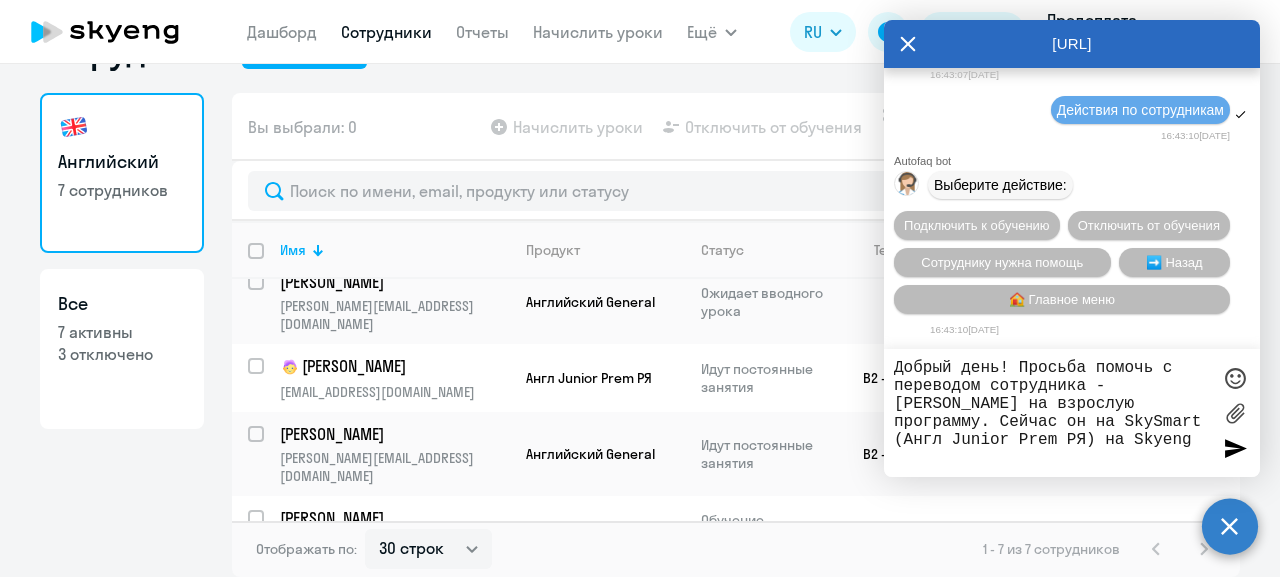 click on "Добрый день! Просьба помочь с переводом сотрудника - [PERSON_NAME] на взрослую программу. Сейчас он на SkySmart (Англ Junior Prem РЯ) на Skyeng" at bounding box center (1052, 413) 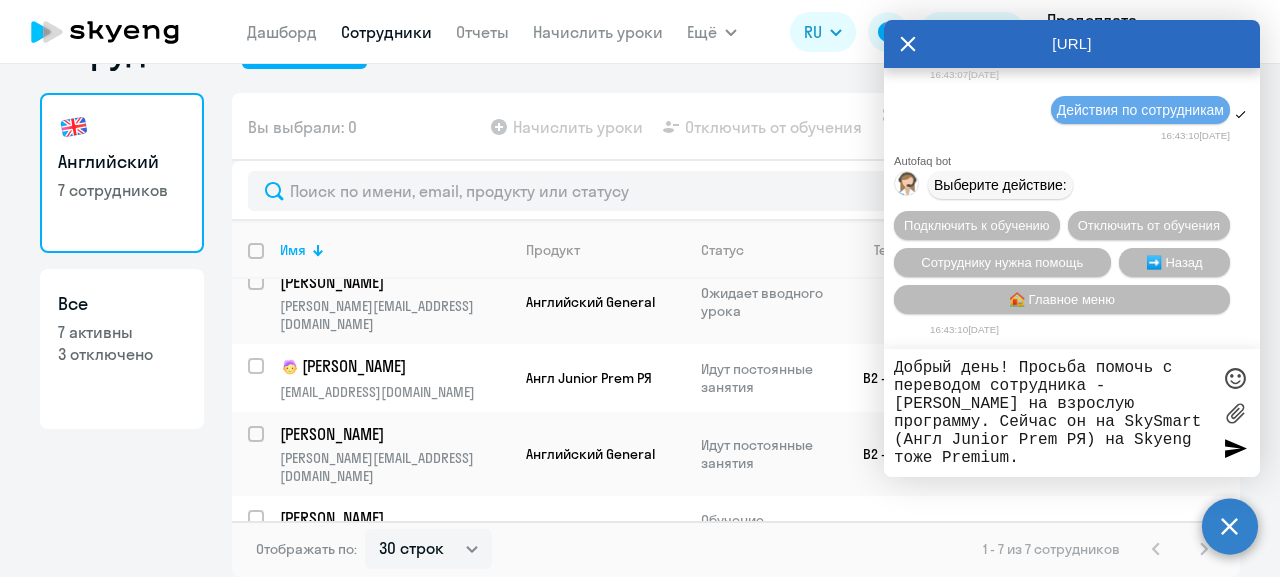 click on "Добрый день! Просьба помочь с переводом сотрудника - [PERSON_NAME] на взрослую программу. Сейчас он на SkySmart (Англ Junior Prem РЯ) на Skyeng тоже Premium." at bounding box center (1052, 413) 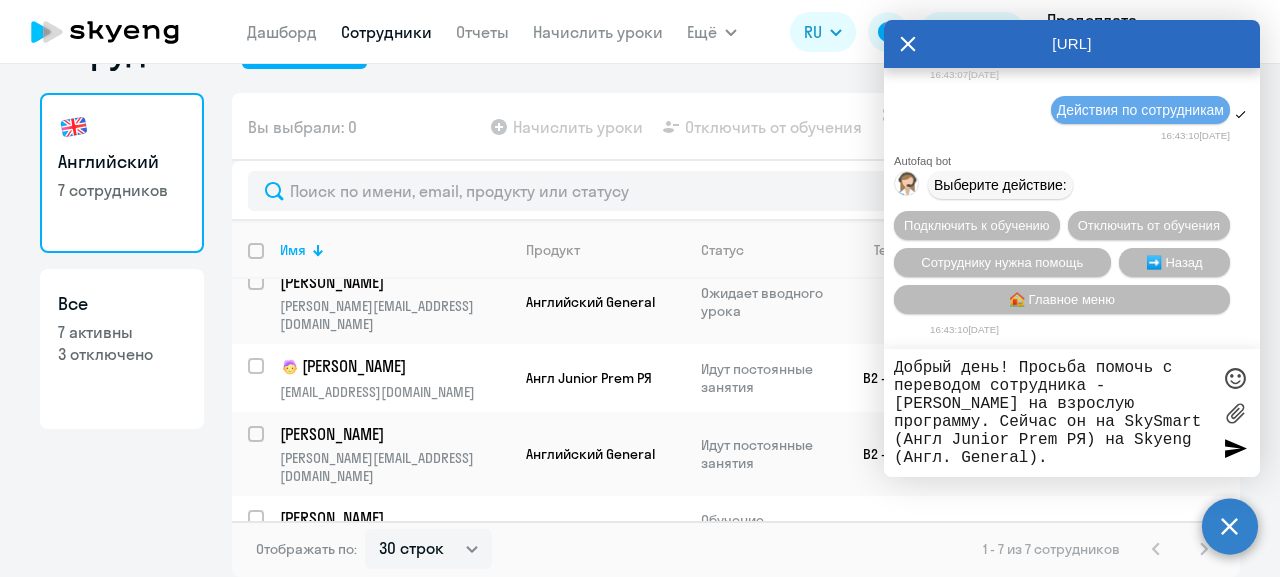 click on "Добрый день! Просьба помочь с переводом сотрудника - [PERSON_NAME] на взрослую программу. Сейчас он на SkySmart (Англ Junior Prem РЯ) на Skyeng (Англ. General)." at bounding box center (1052, 413) 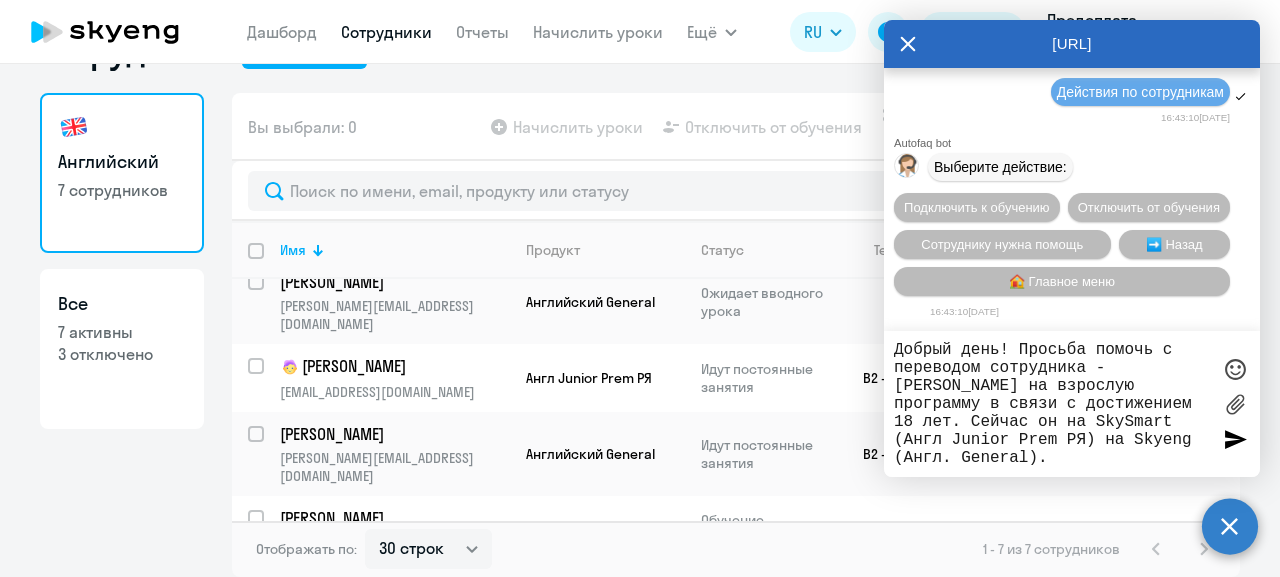 click on "Добрый день! Просьба помочь с переводом сотрудника - [PERSON_NAME] на взрослую программу в связи с достижением 18 лет. Сейчас он на SkySmart (Англ Junior Prem РЯ) на Skyeng (Англ. General)." at bounding box center [1052, 404] 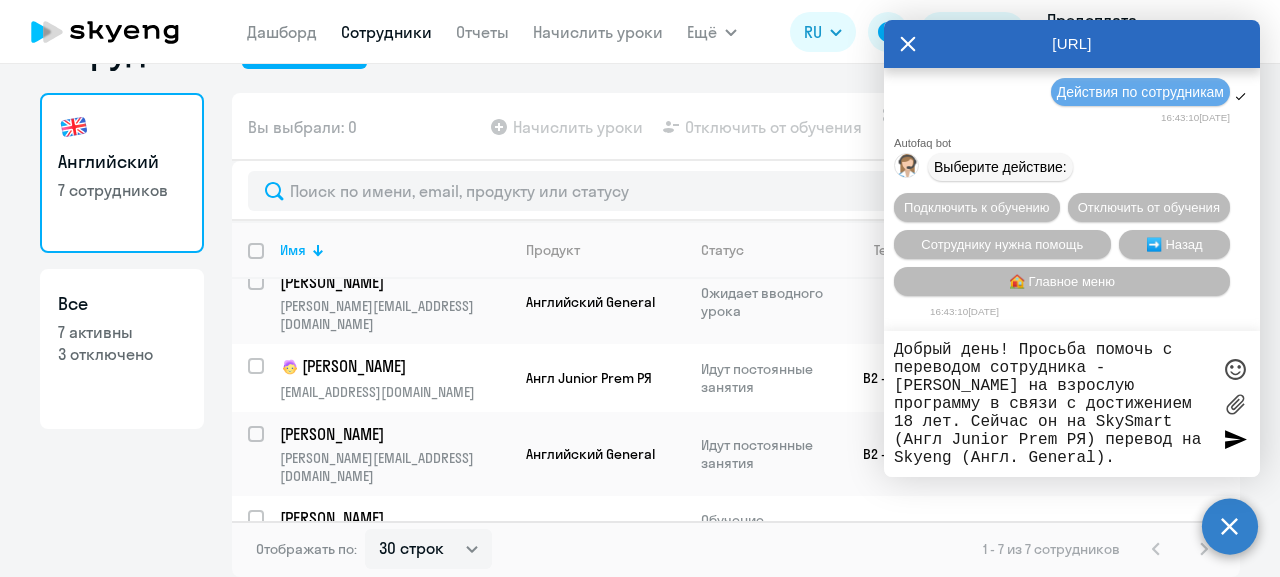 click on "Добрый день! Просьба помочь с переводом сотрудника - [PERSON_NAME] на взрослую программу в связи с достижением 18 лет. Сейчас он на SkySmart (Англ Junior Prem РЯ) перевод на Skyeng (Англ. General)." at bounding box center (1052, 404) 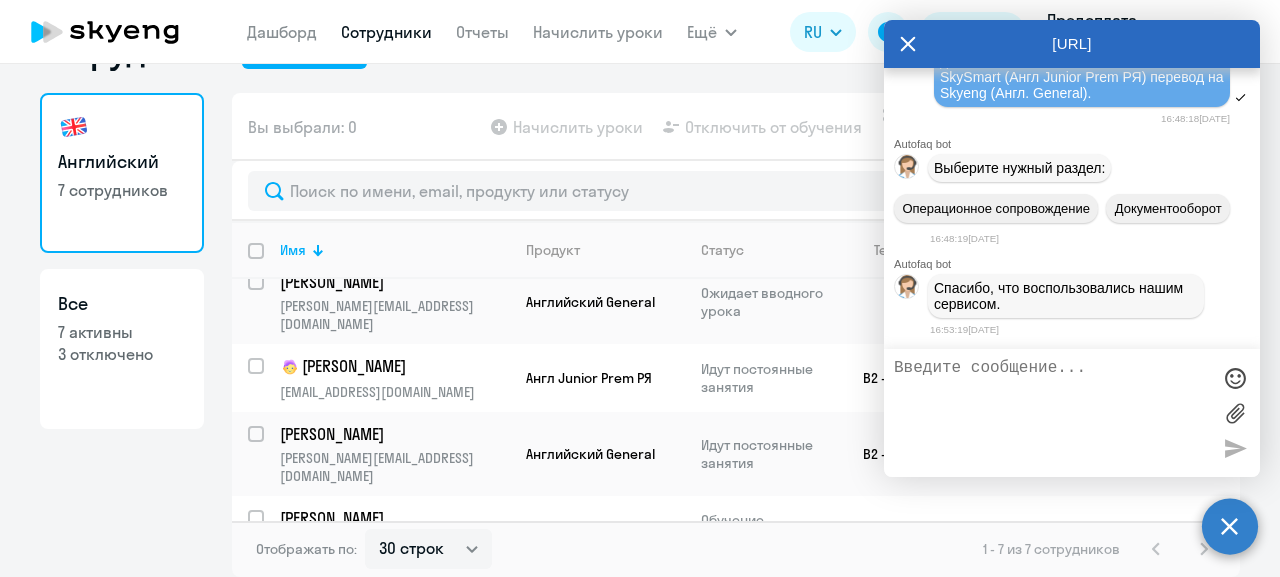 scroll, scrollTop: 28848, scrollLeft: 0, axis: vertical 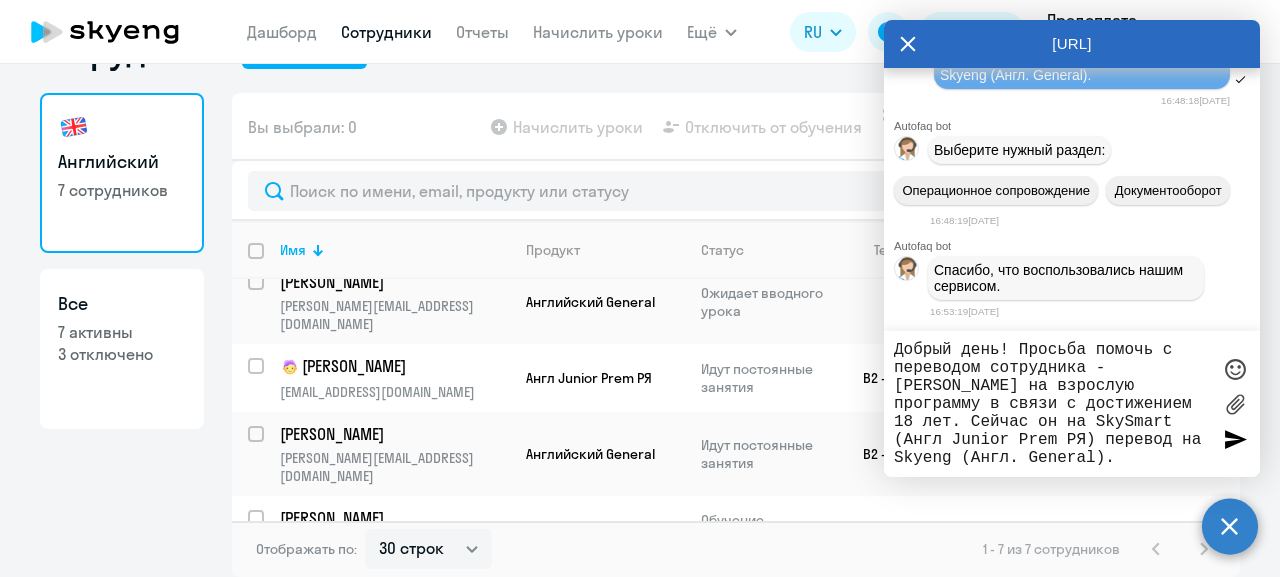 type on "Добрый день! Просьба помочь с переводом сотрудника - [PERSON_NAME] на взрослую программу в связи с достижением 18 лет. Сейчас он на SkySmart (Англ Junior Prem РЯ) перевод на Skyeng (Англ. General)." 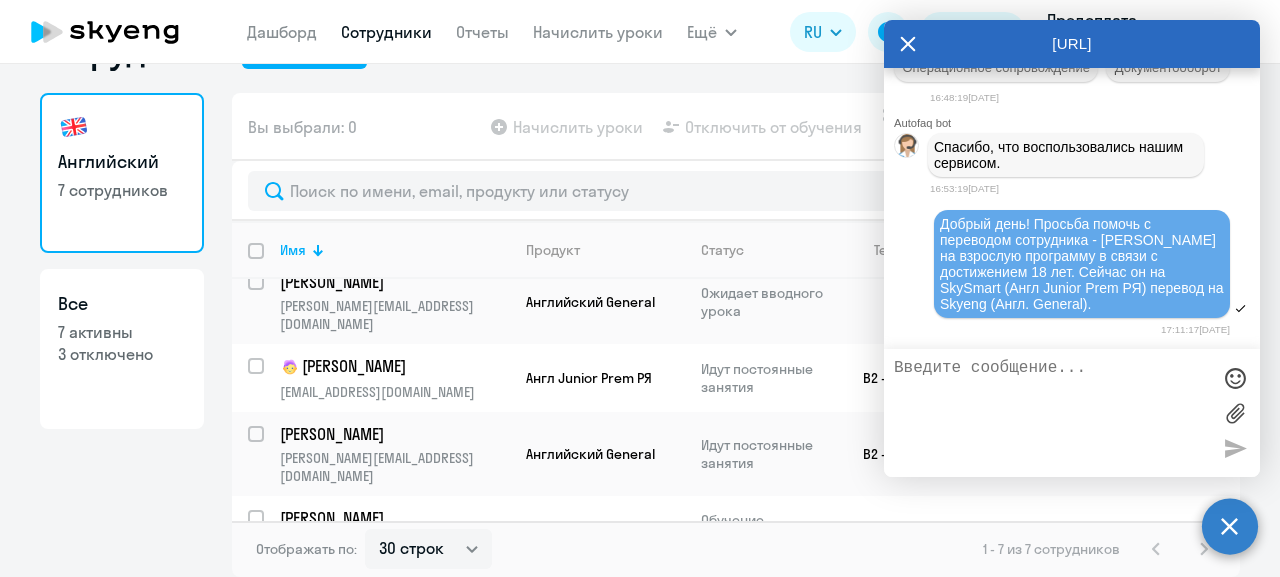 scroll, scrollTop: 29151, scrollLeft: 0, axis: vertical 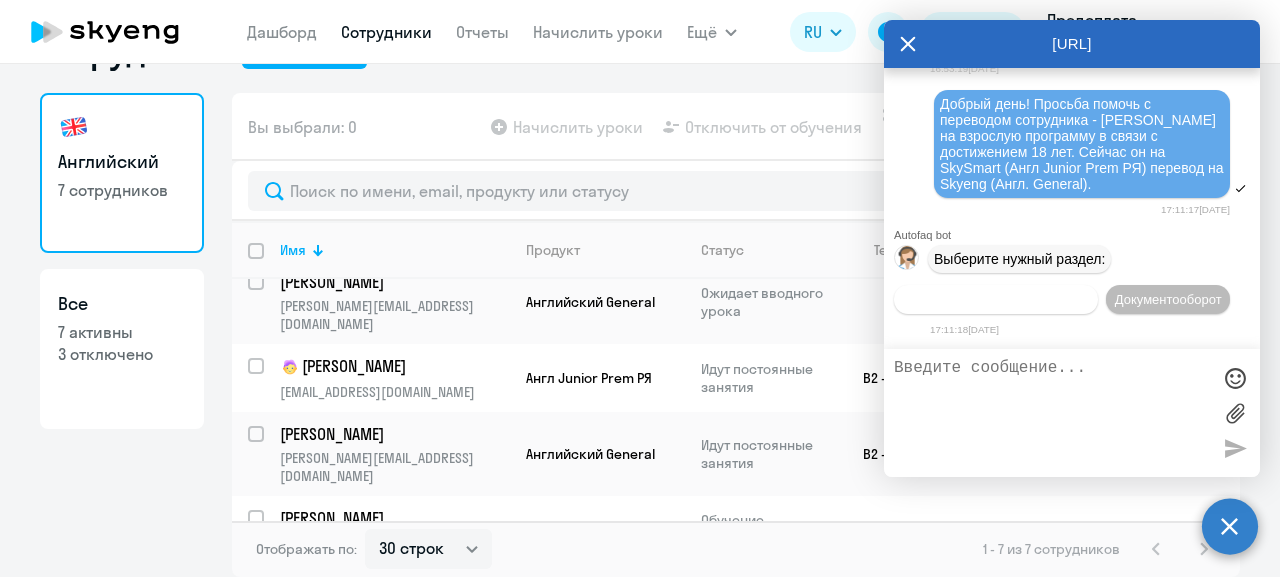 click on "Операционное сопровождение" at bounding box center [996, 299] 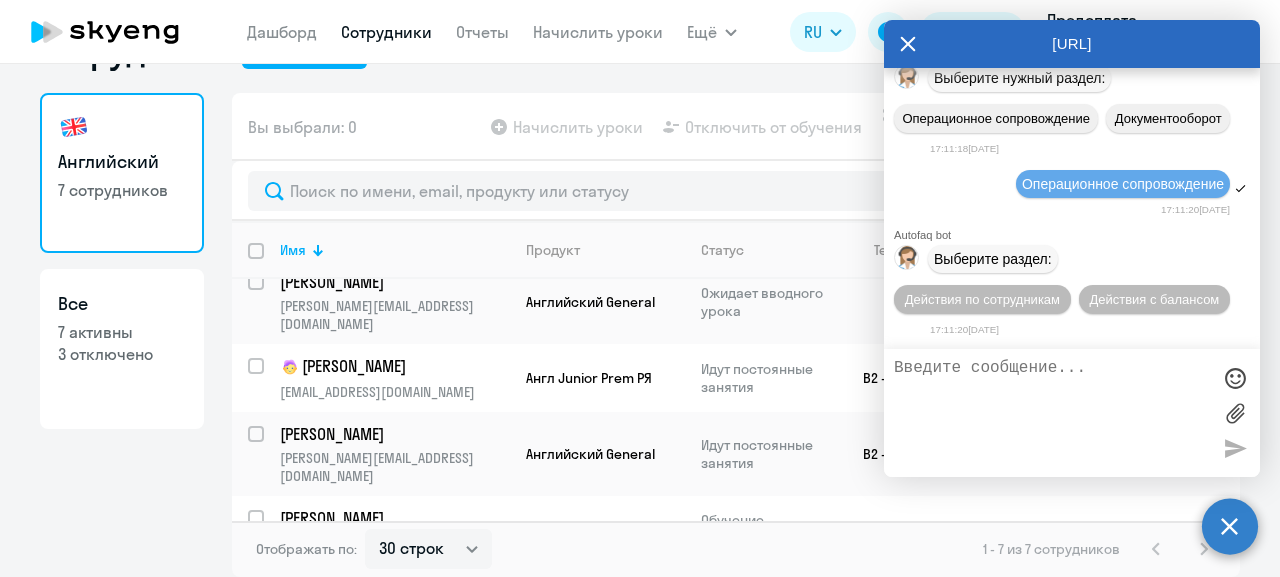 scroll, scrollTop: 29370, scrollLeft: 0, axis: vertical 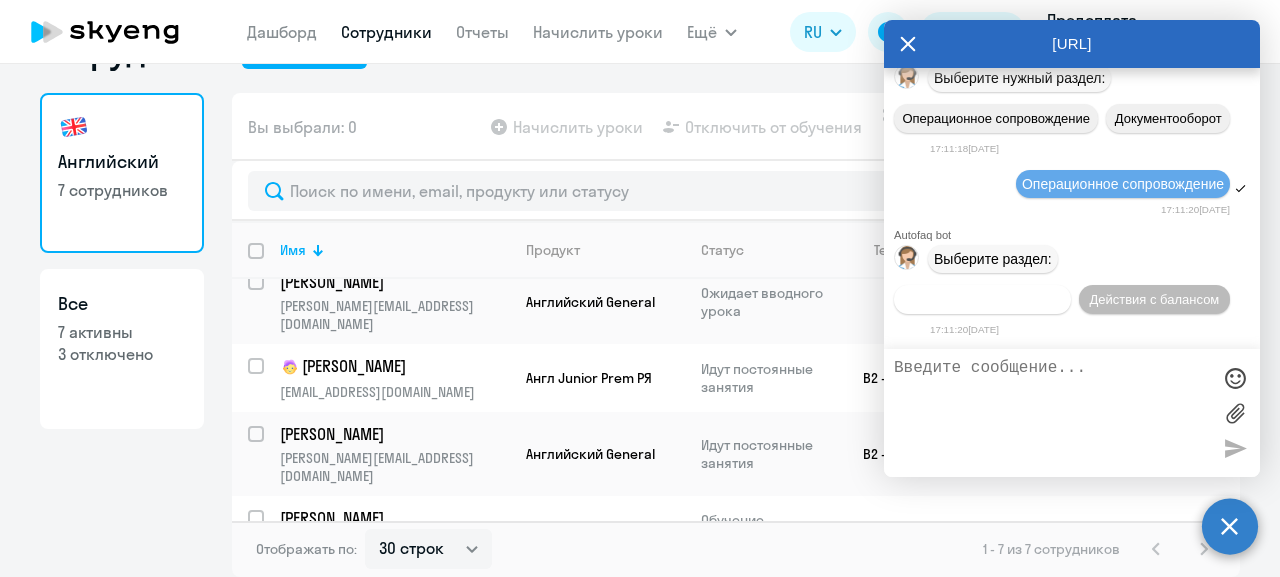 click on "Действия по сотрудникам" at bounding box center [982, 299] 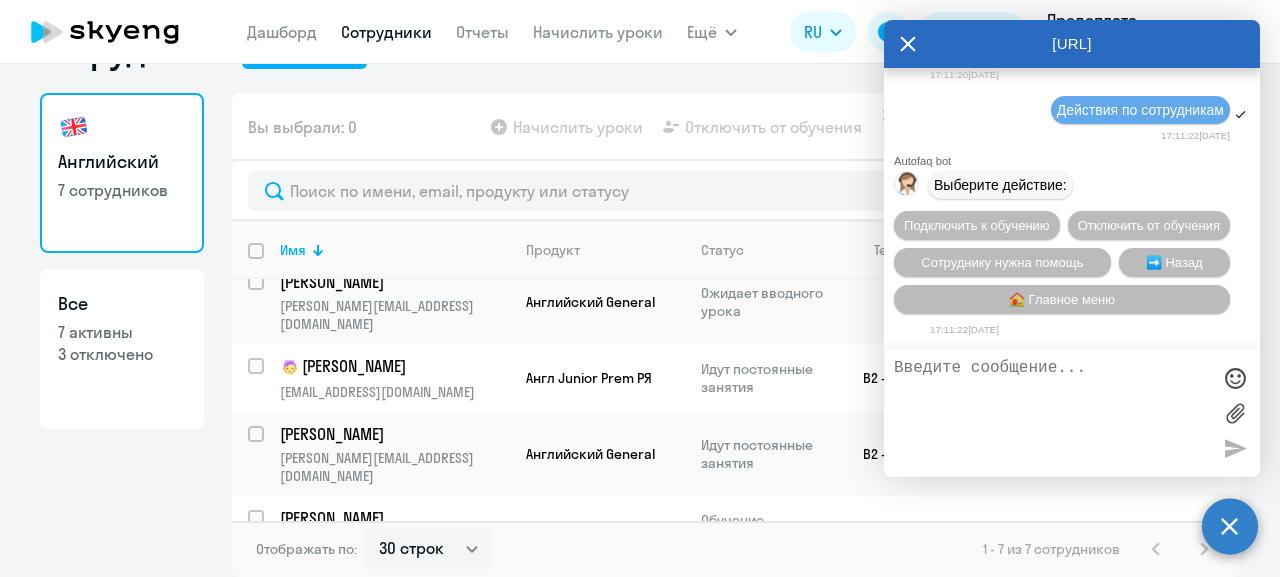 scroll, scrollTop: 29667, scrollLeft: 0, axis: vertical 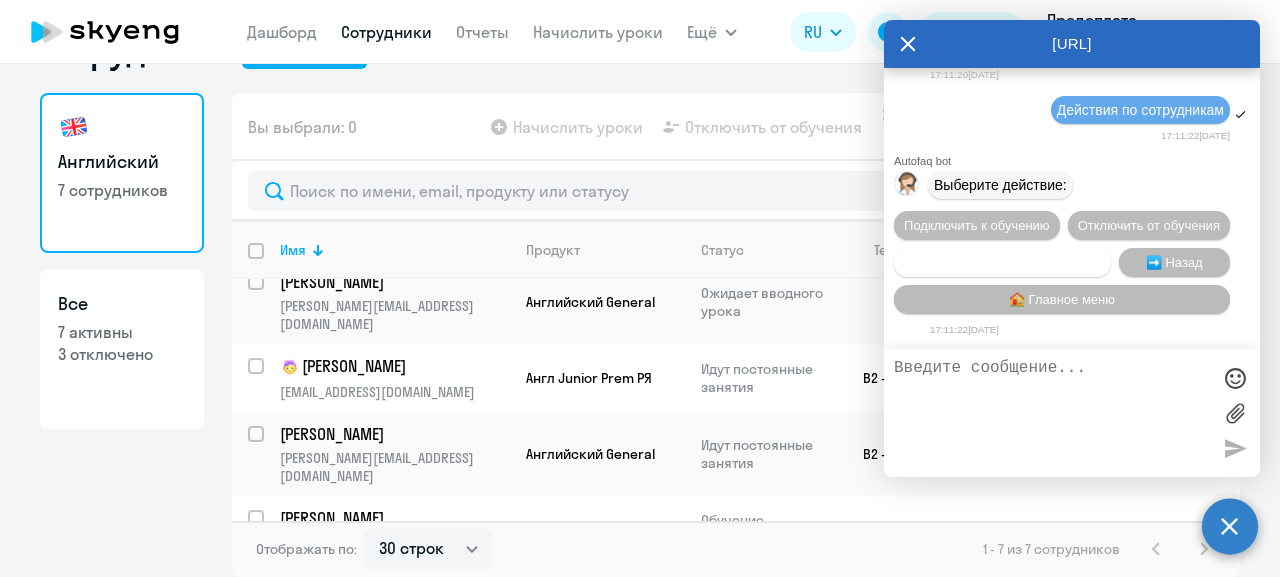 click on "Сотруднику нужна помощь" at bounding box center [1002, 262] 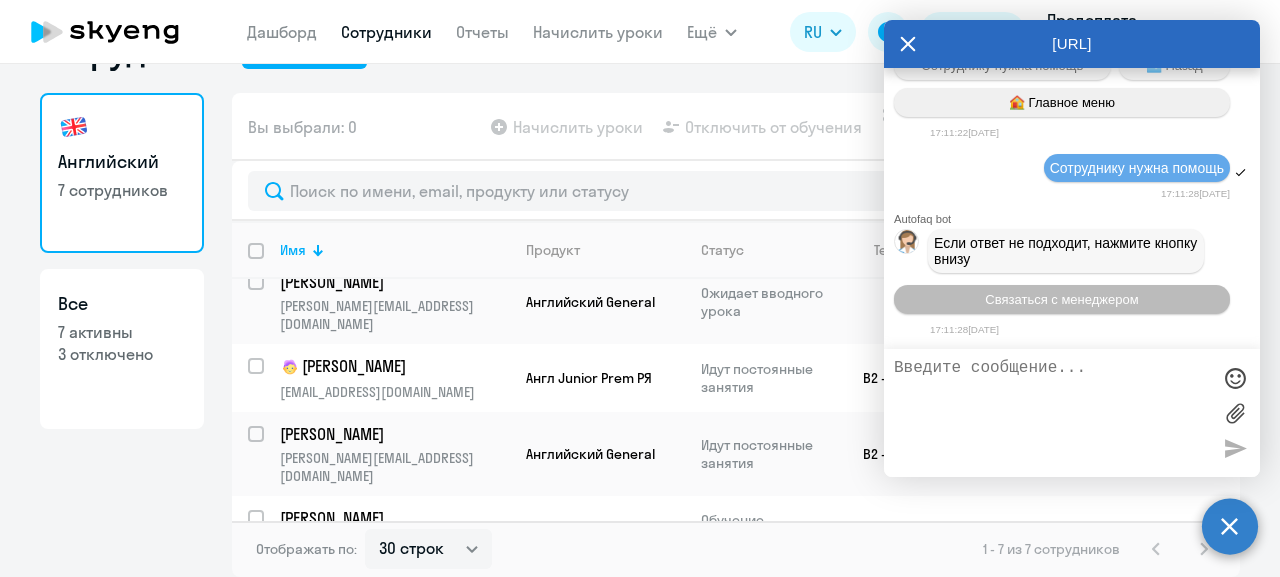 scroll, scrollTop: 30377, scrollLeft: 0, axis: vertical 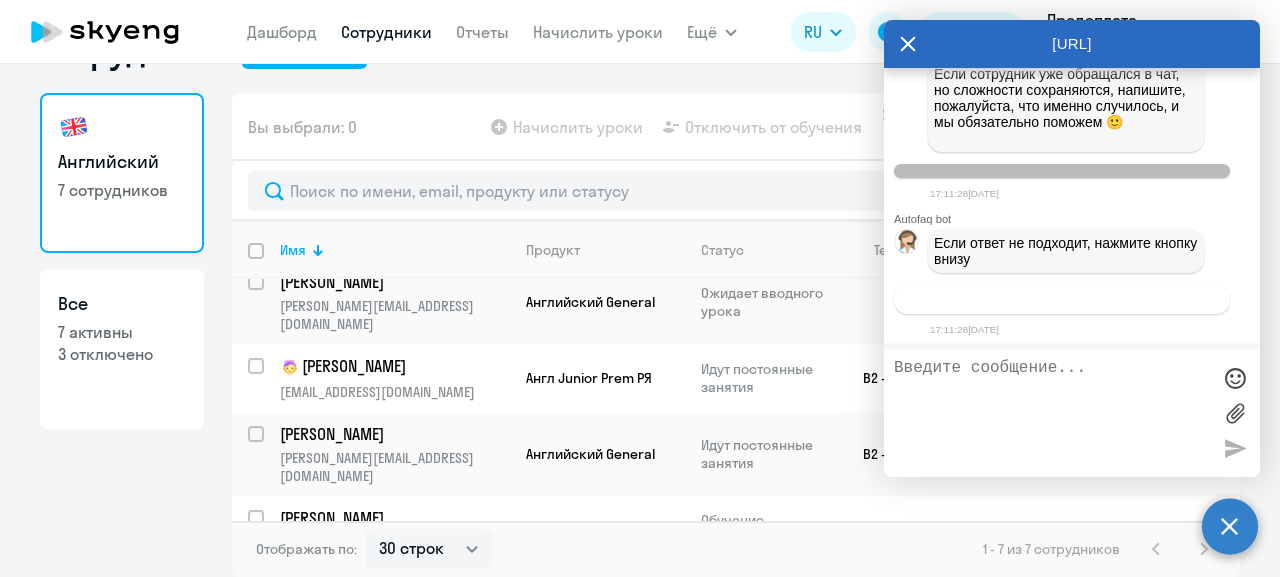 click on "Связаться с менеджером" at bounding box center [1061, 299] 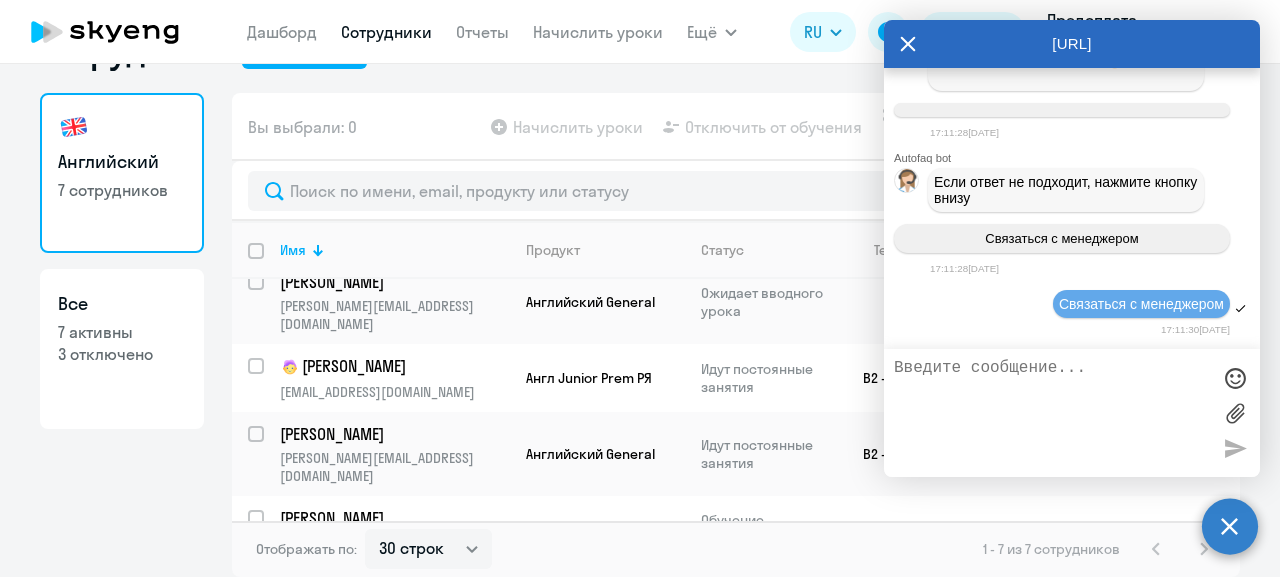 scroll, scrollTop: 30439, scrollLeft: 0, axis: vertical 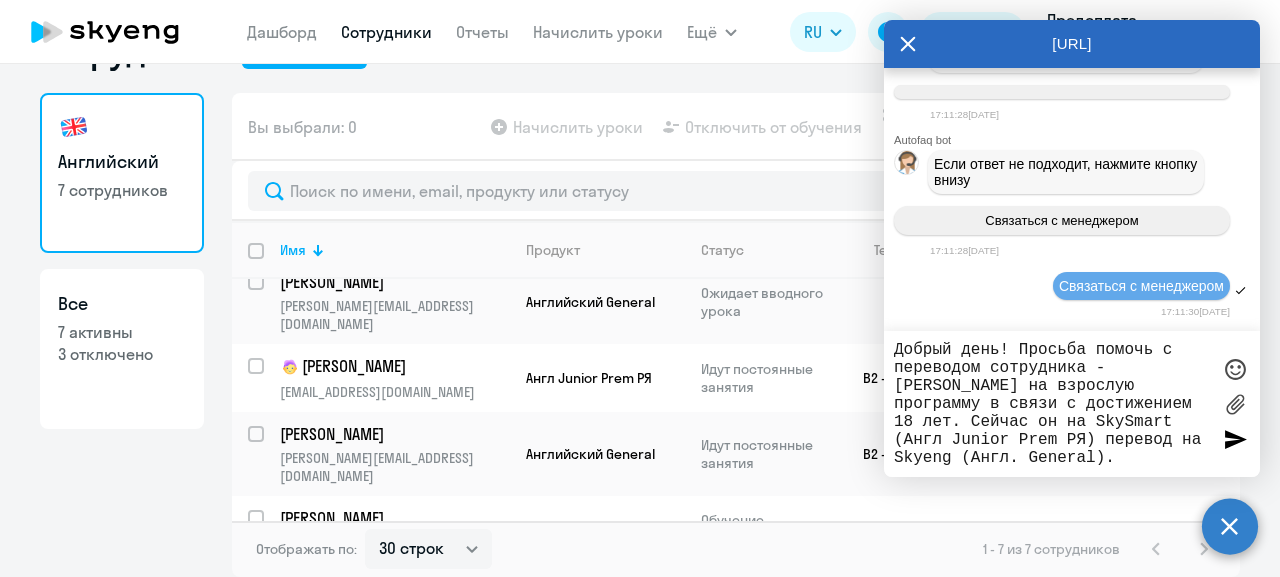type on "Добрый день! Просьба помочь с переводом сотрудника - [PERSON_NAME] на взрослую программу в связи с достижением 18 лет. Сейчас он на SkySmart (Англ Junior Prem РЯ) перевод на Skyeng (Англ. General)." 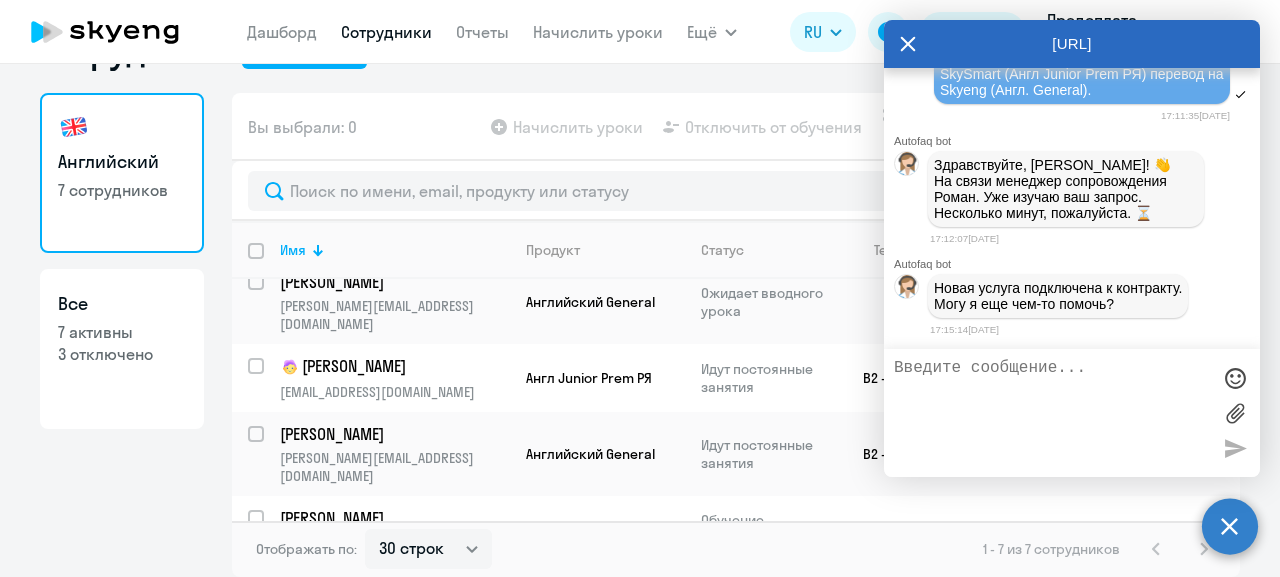 scroll, scrollTop: 30827, scrollLeft: 0, axis: vertical 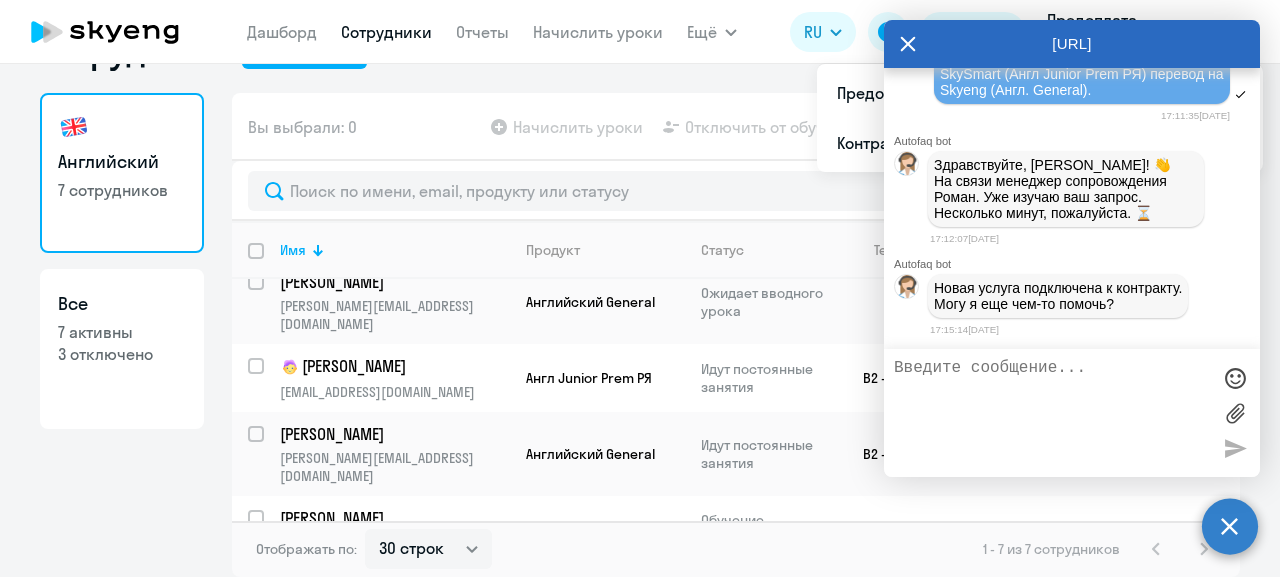 click at bounding box center [1052, 413] 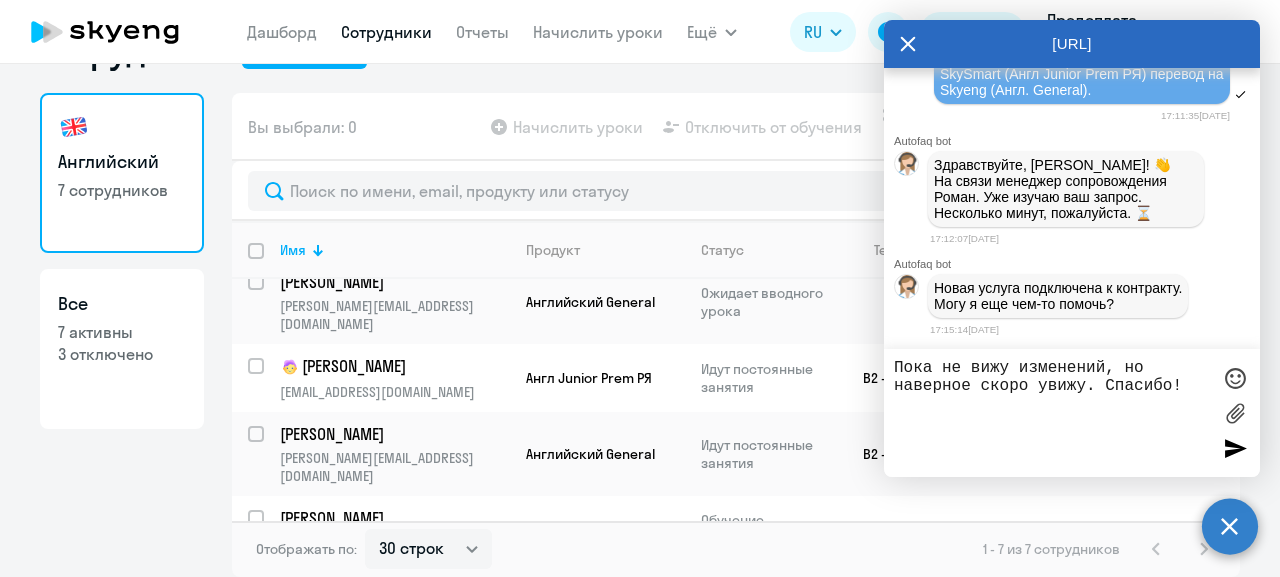type on "Пока не вижу изменений, но наверное скоро увижу. Спасибо!" 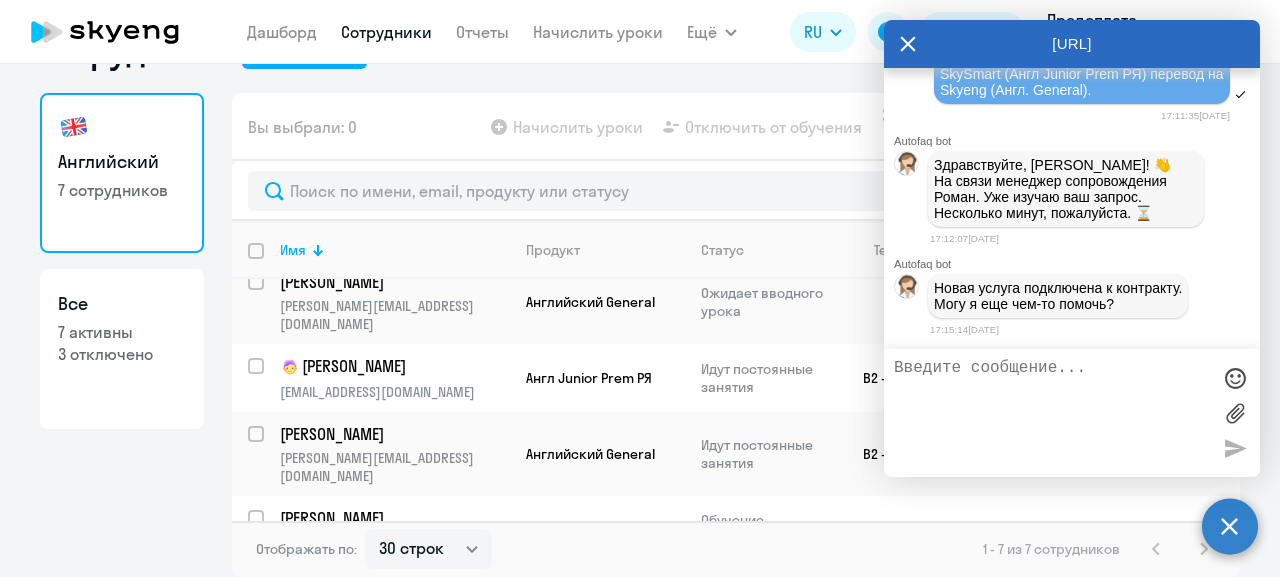 click at bounding box center (1052, 413) 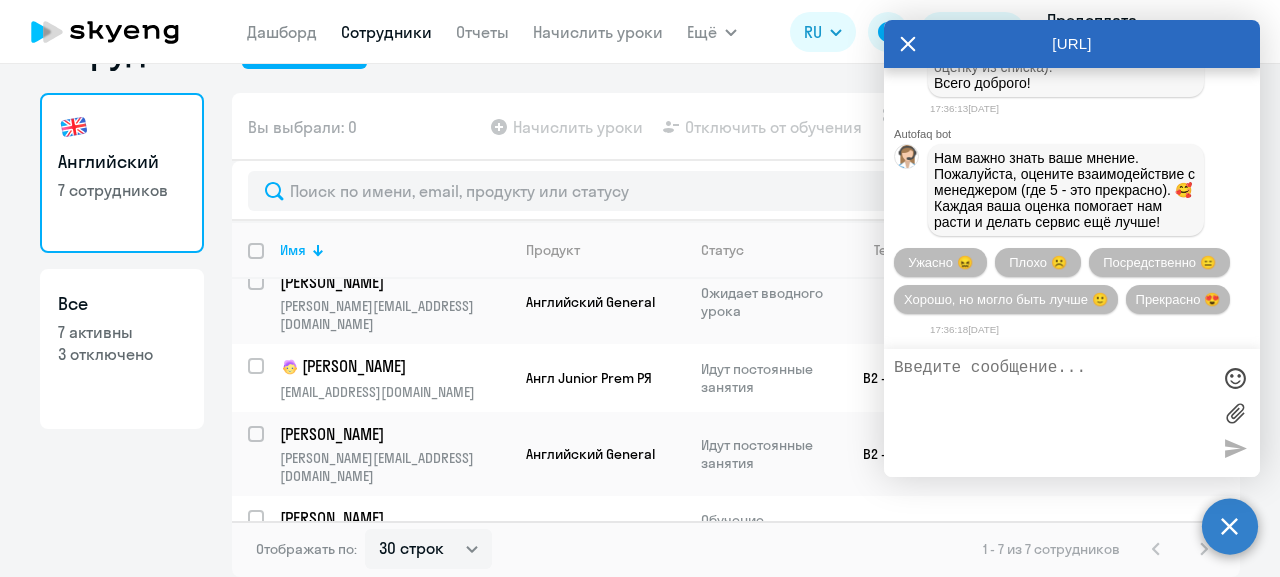 scroll, scrollTop: 31388, scrollLeft: 0, axis: vertical 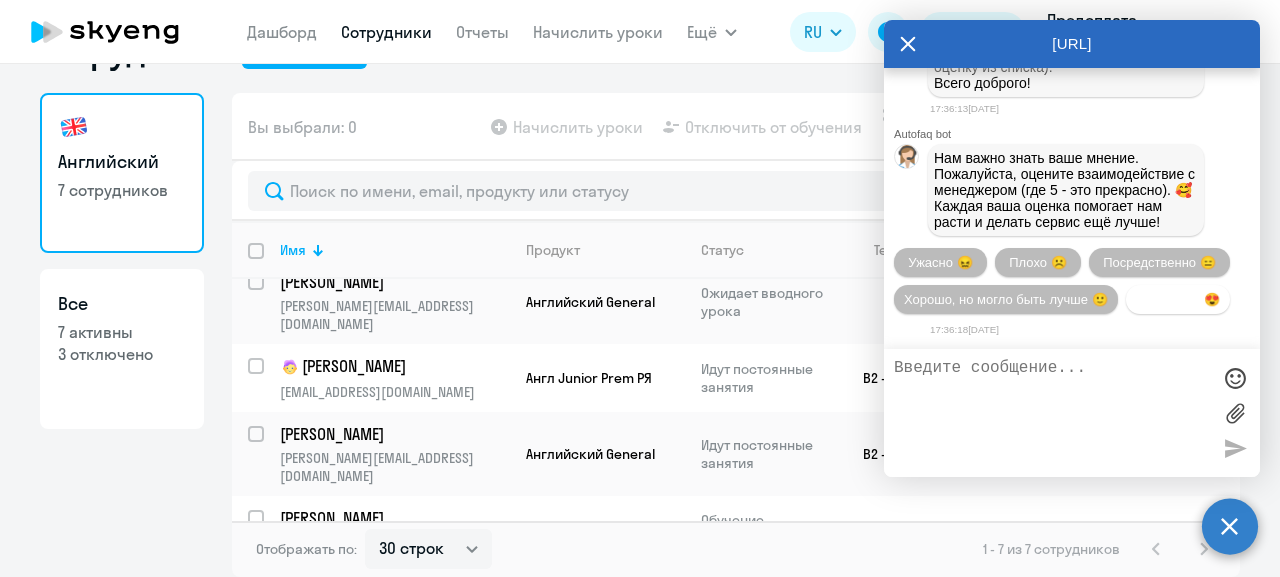 click on "Прекрасно 😍" at bounding box center (1178, 299) 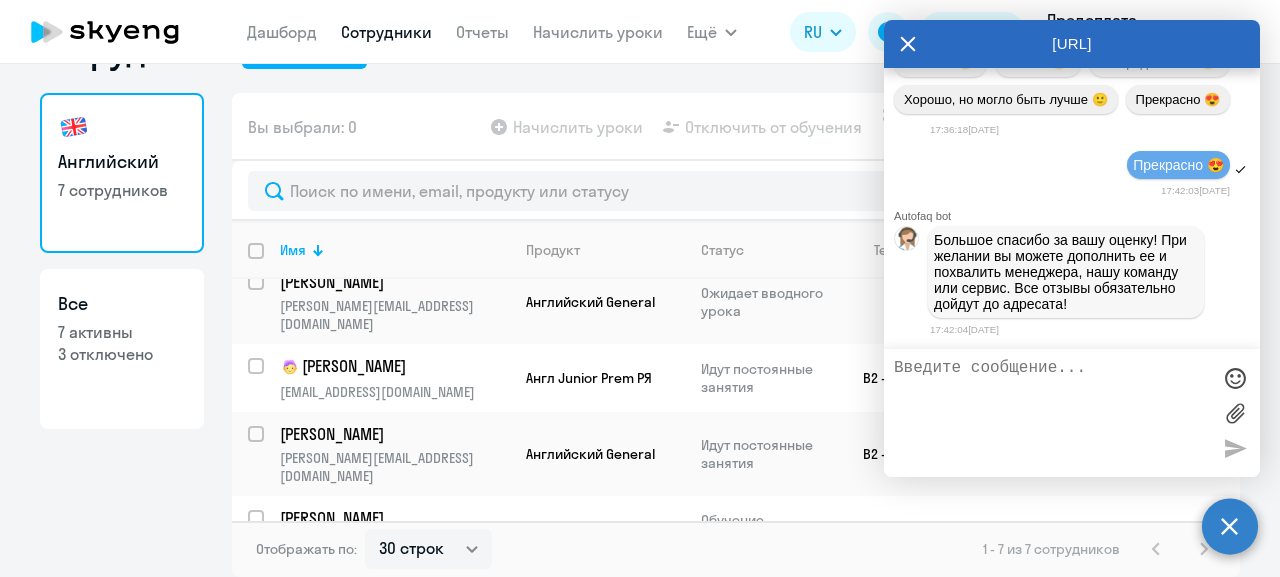 scroll, scrollTop: 31596, scrollLeft: 0, axis: vertical 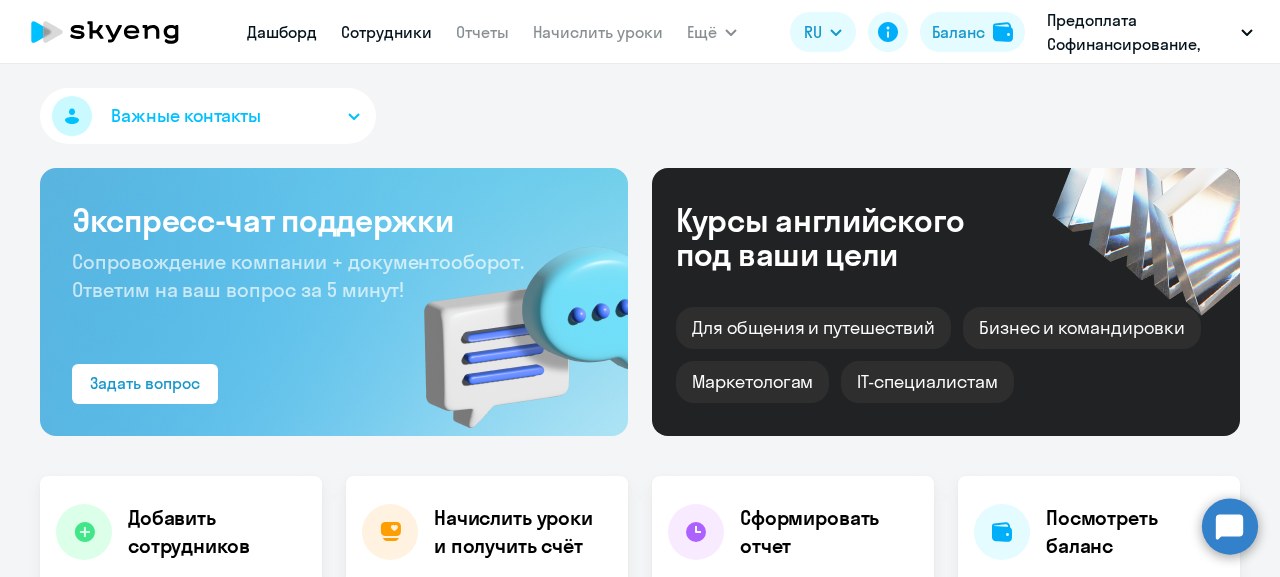 select on "30" 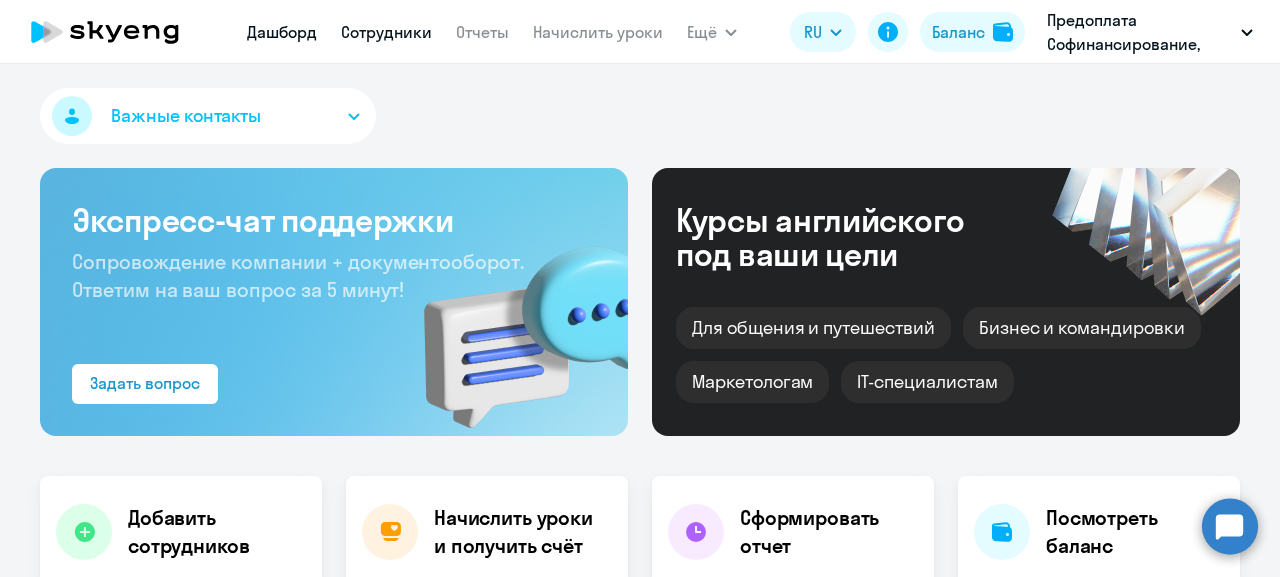 click on "Сотрудники" at bounding box center (386, 32) 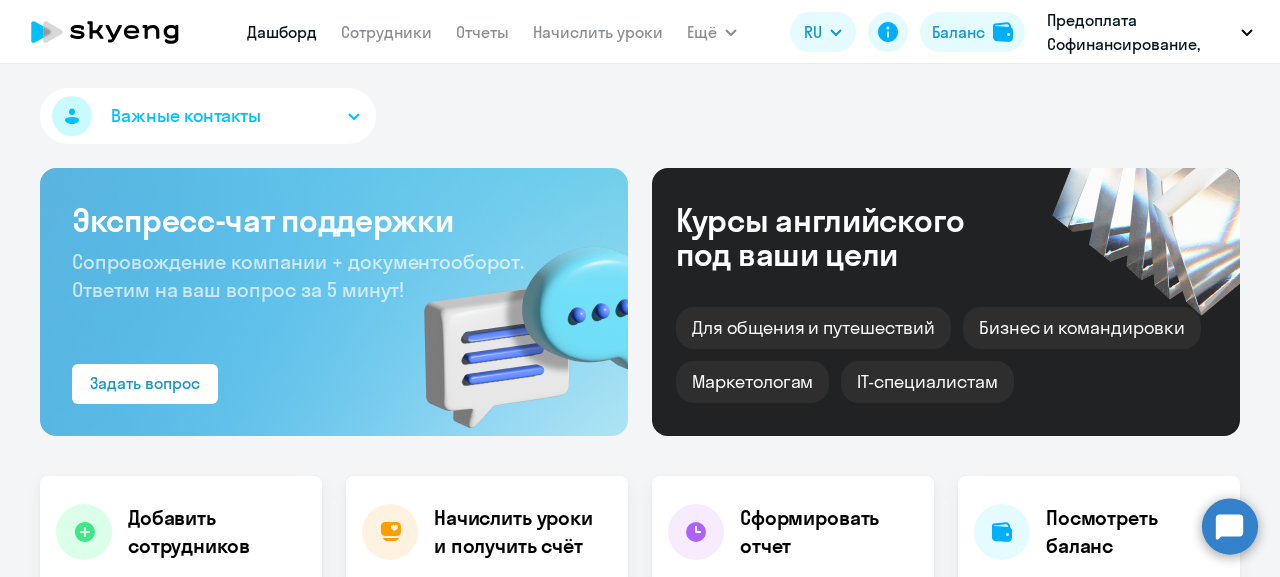 select on "30" 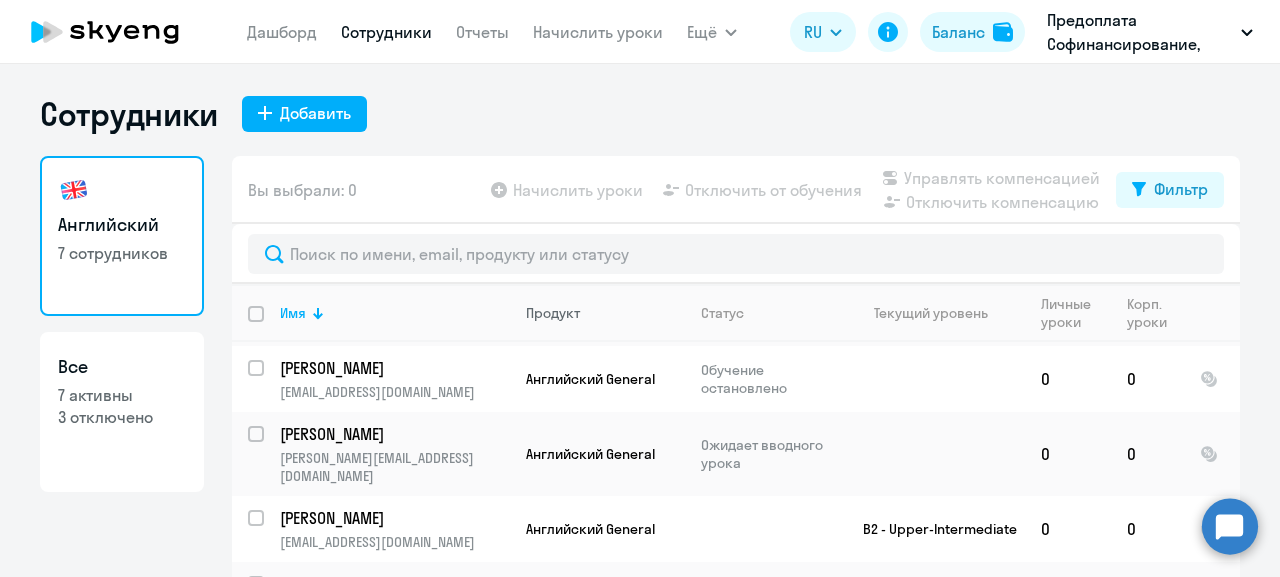 scroll, scrollTop: 215, scrollLeft: 0, axis: vertical 